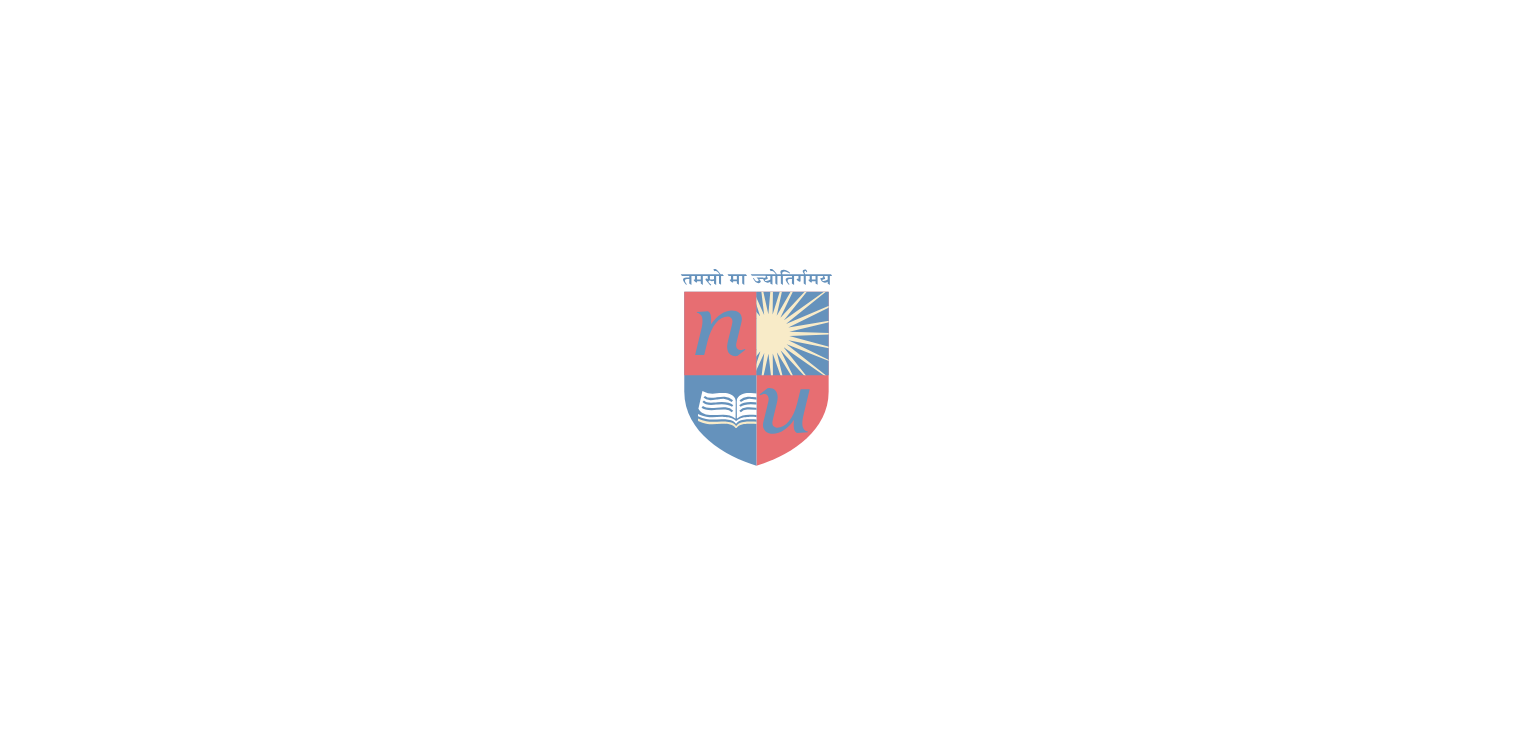 scroll, scrollTop: 0, scrollLeft: 0, axis: both 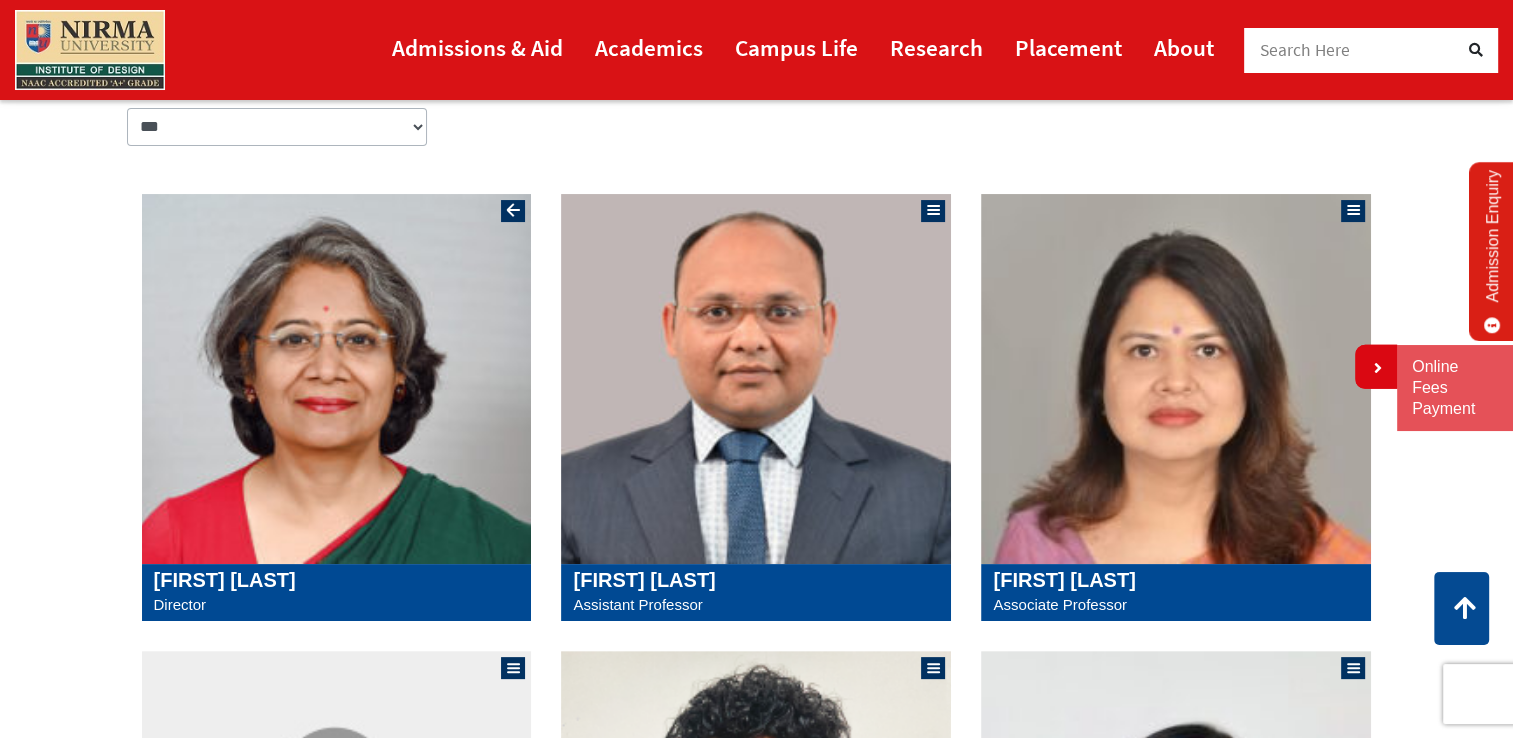 click on "Sangita Shroff" at bounding box center [337, 580] 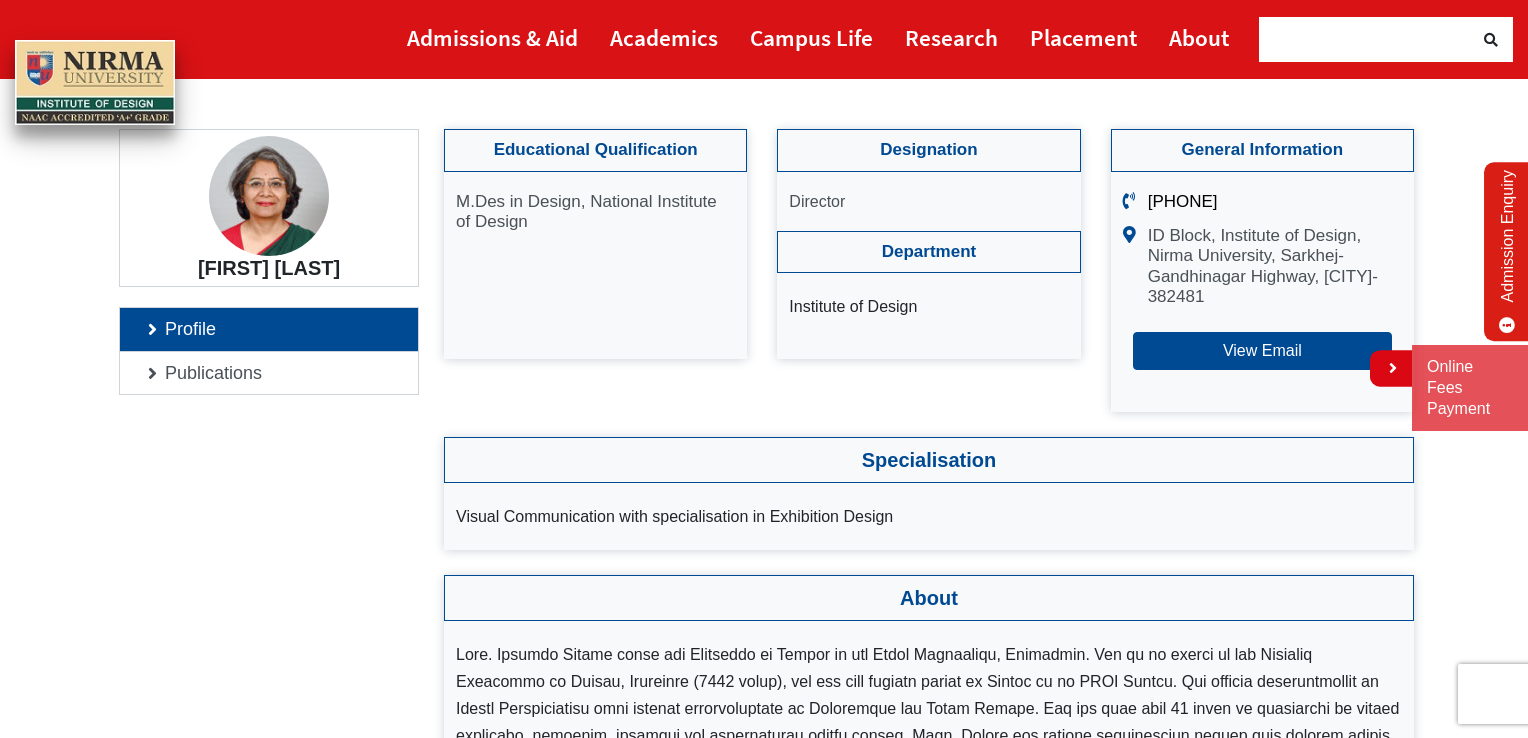 scroll, scrollTop: 166, scrollLeft: 0, axis: vertical 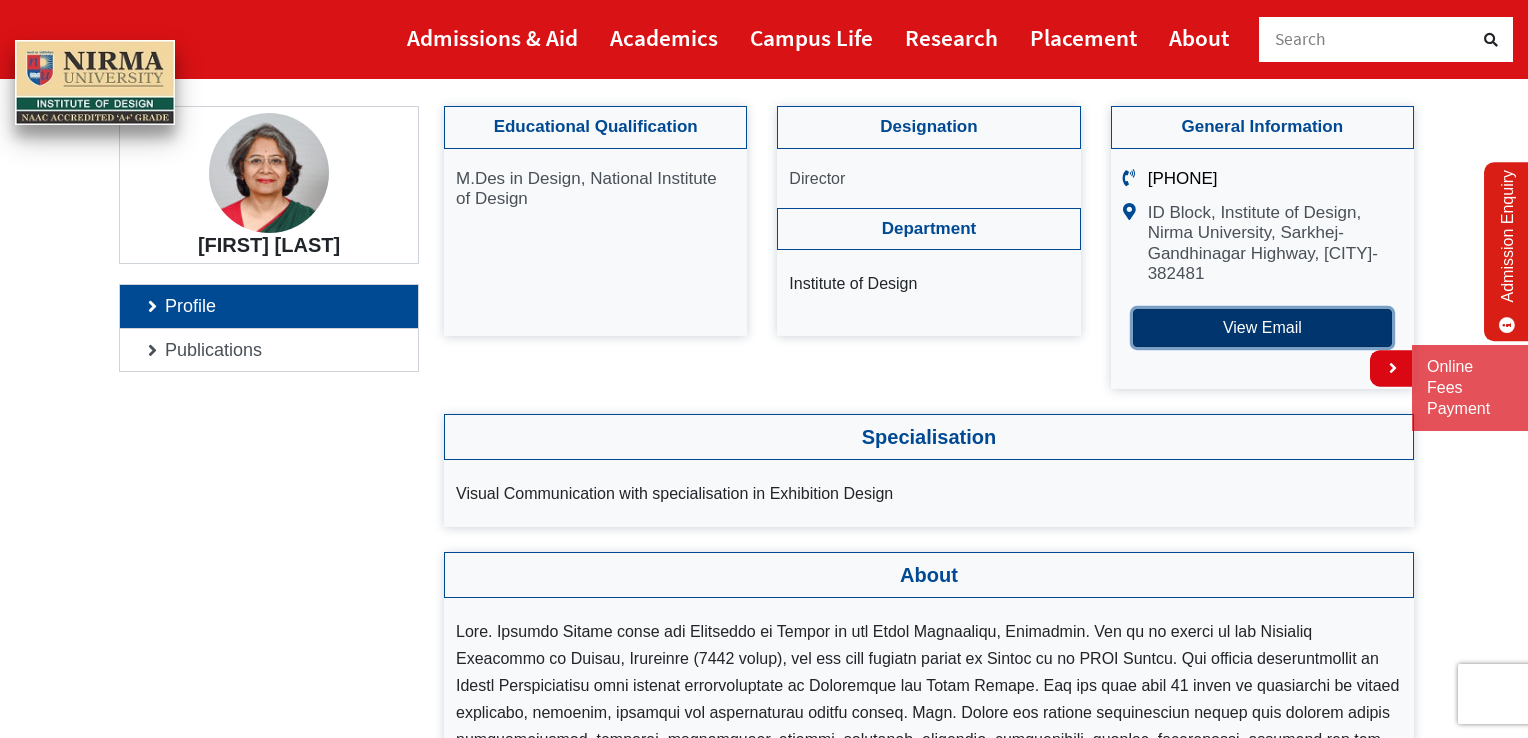 click on "View Email" at bounding box center (1262, 328) 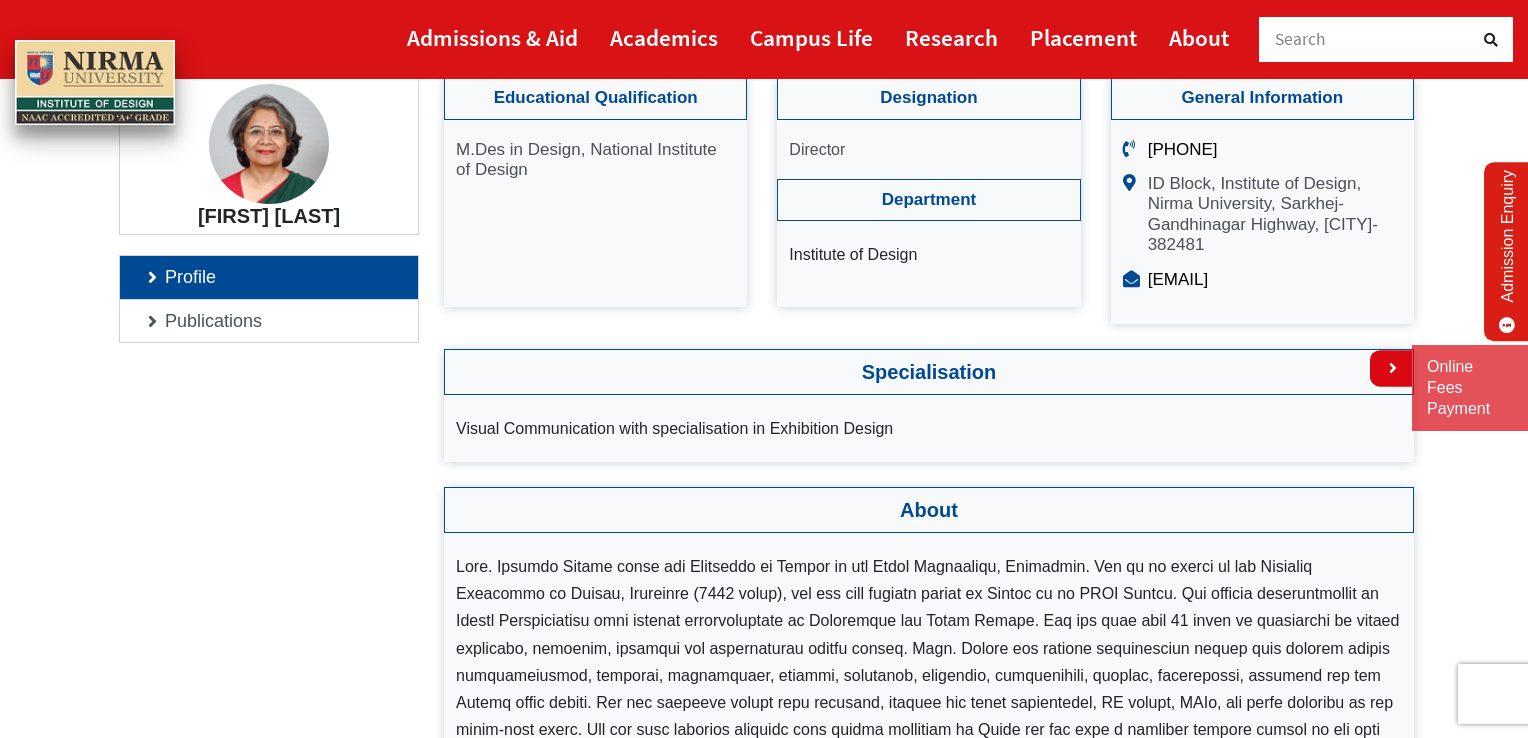 scroll, scrollTop: 166, scrollLeft: 0, axis: vertical 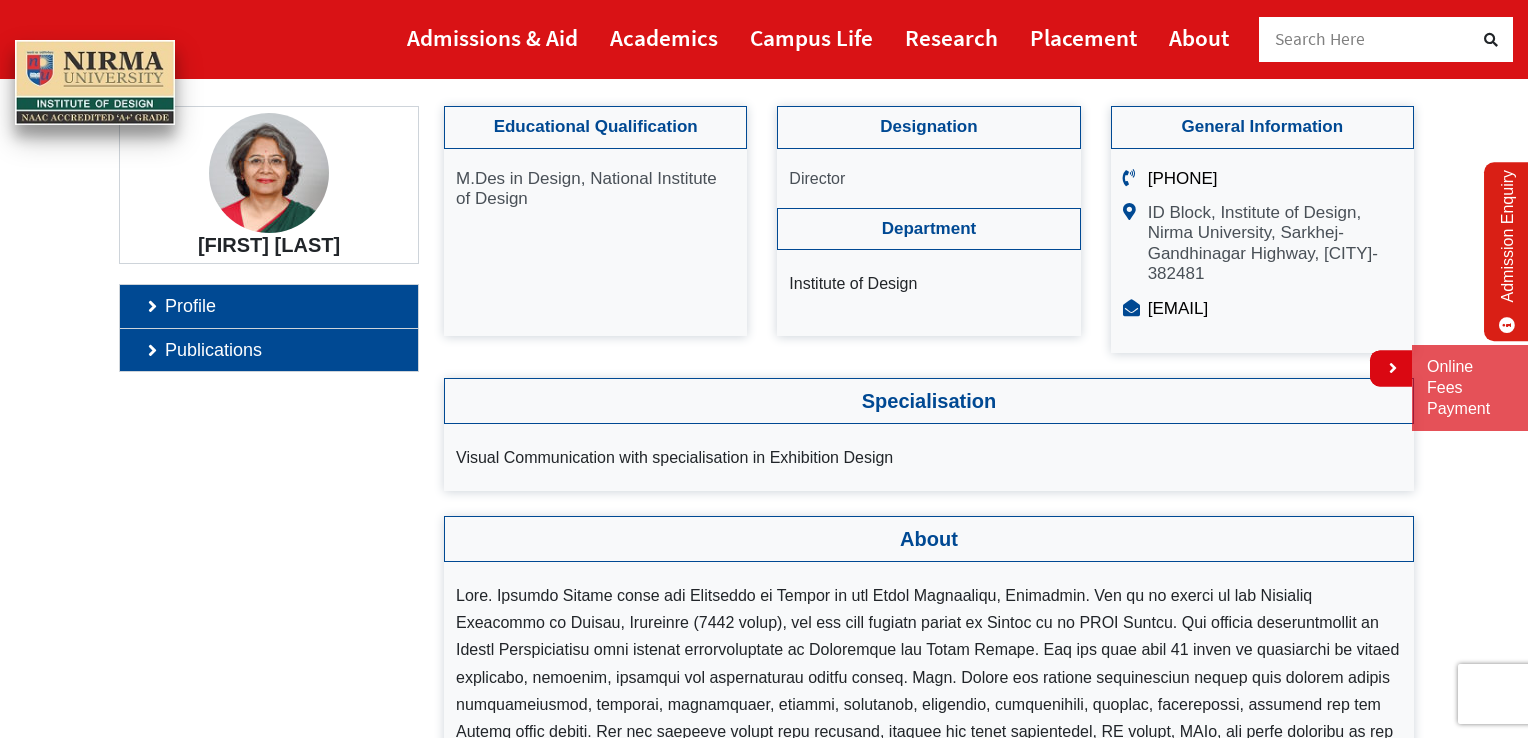 click on "Publications" at bounding box center (269, 350) 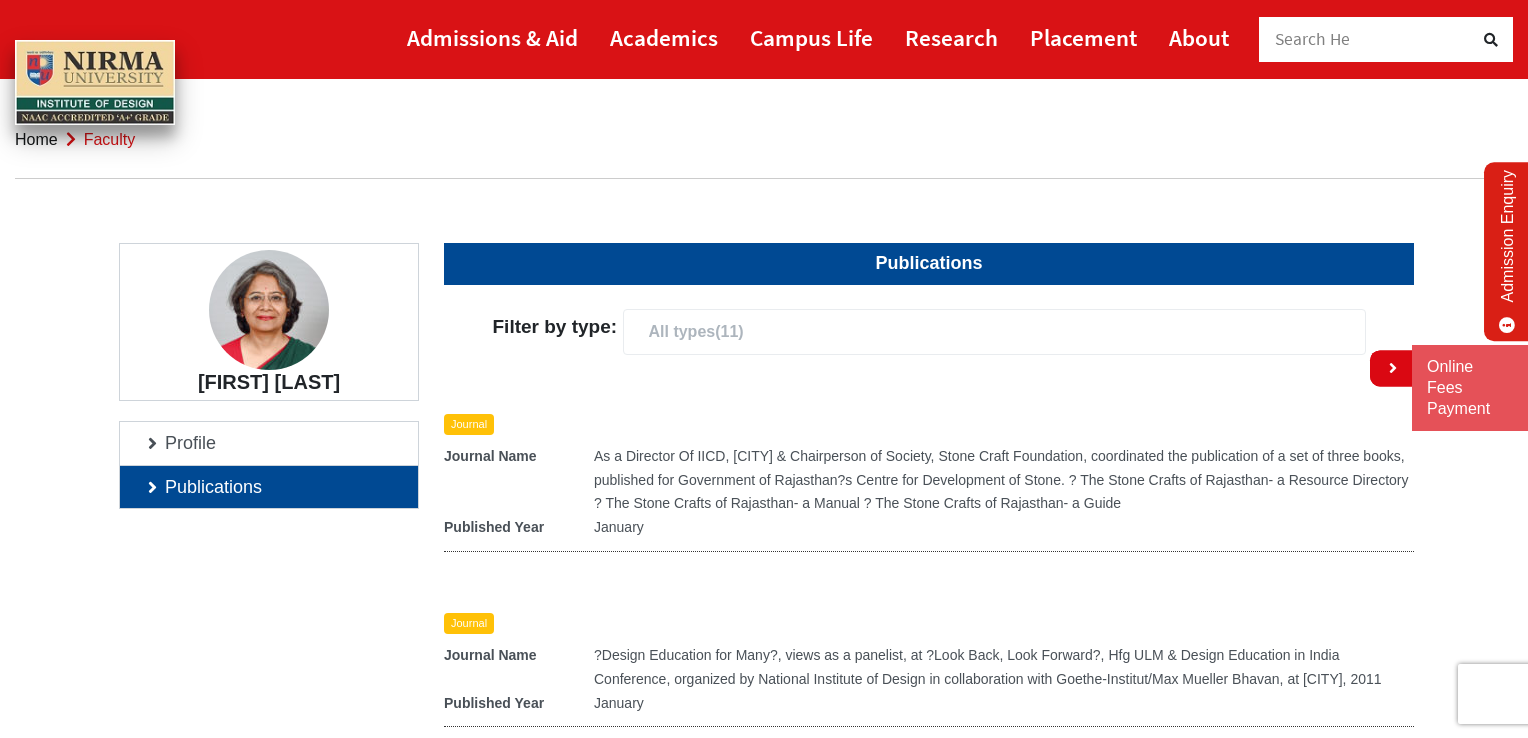 scroll, scrollTop: 0, scrollLeft: 0, axis: both 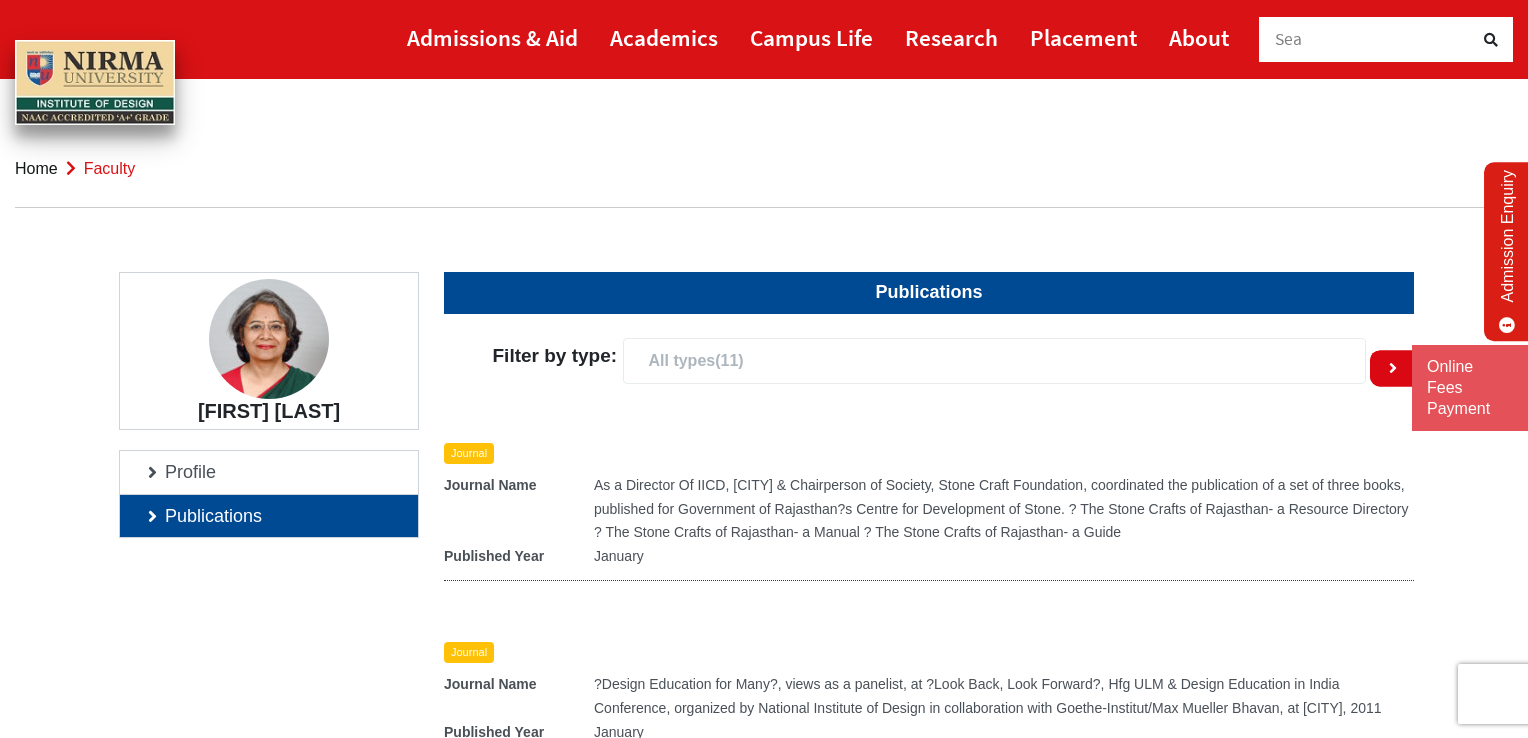 click on "All types (11)
Journal (11)" at bounding box center (994, 361) 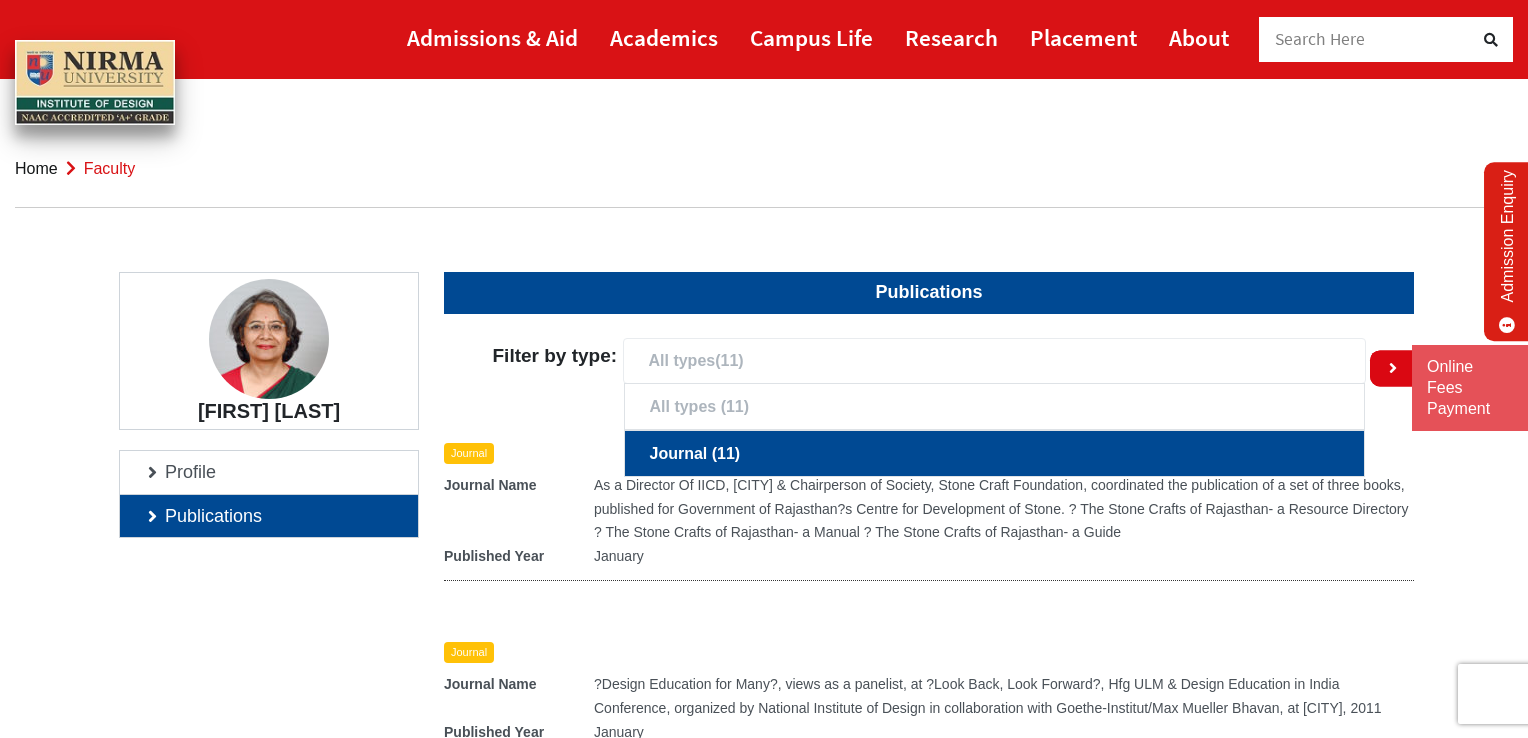 click on "Journal (11)" at bounding box center [994, 453] 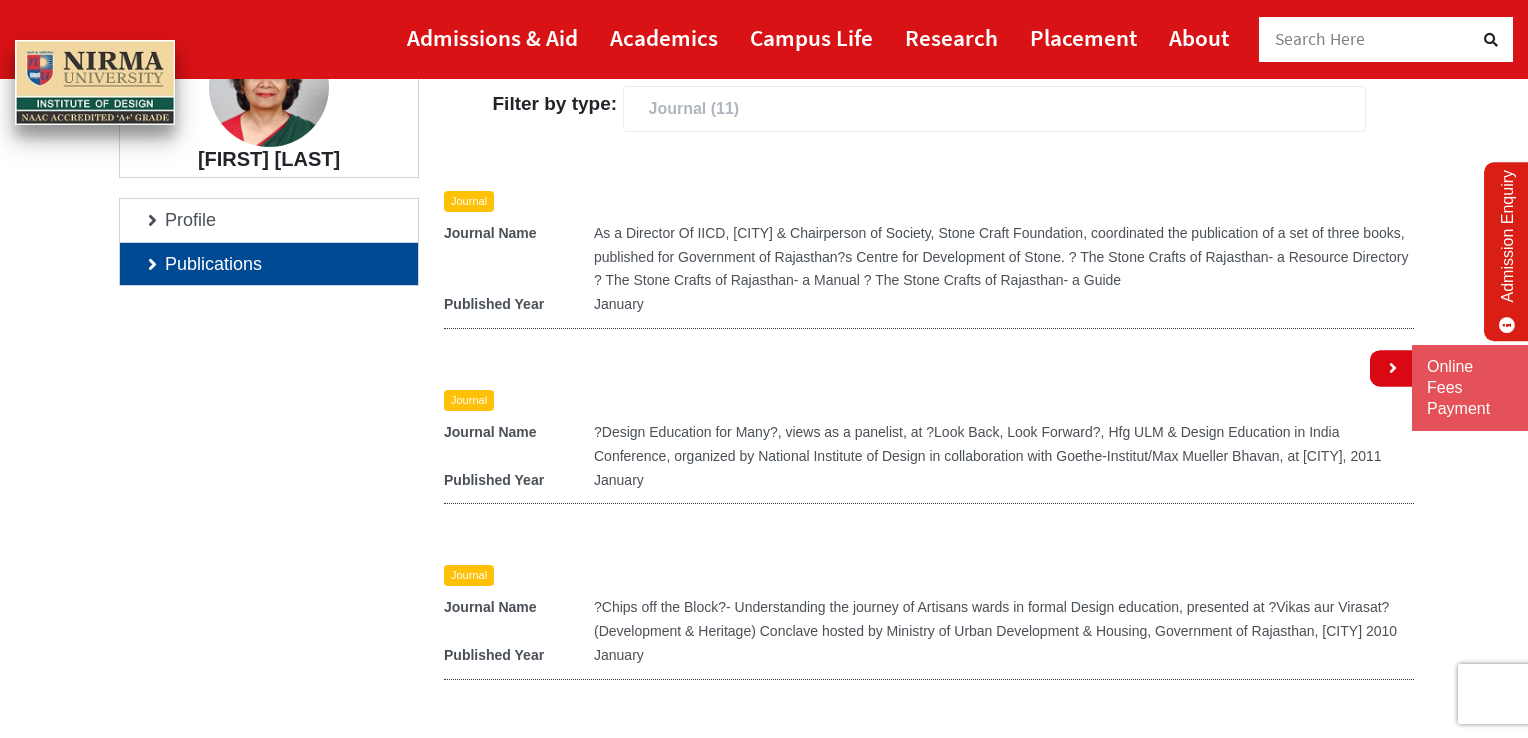 scroll, scrollTop: 500, scrollLeft: 0, axis: vertical 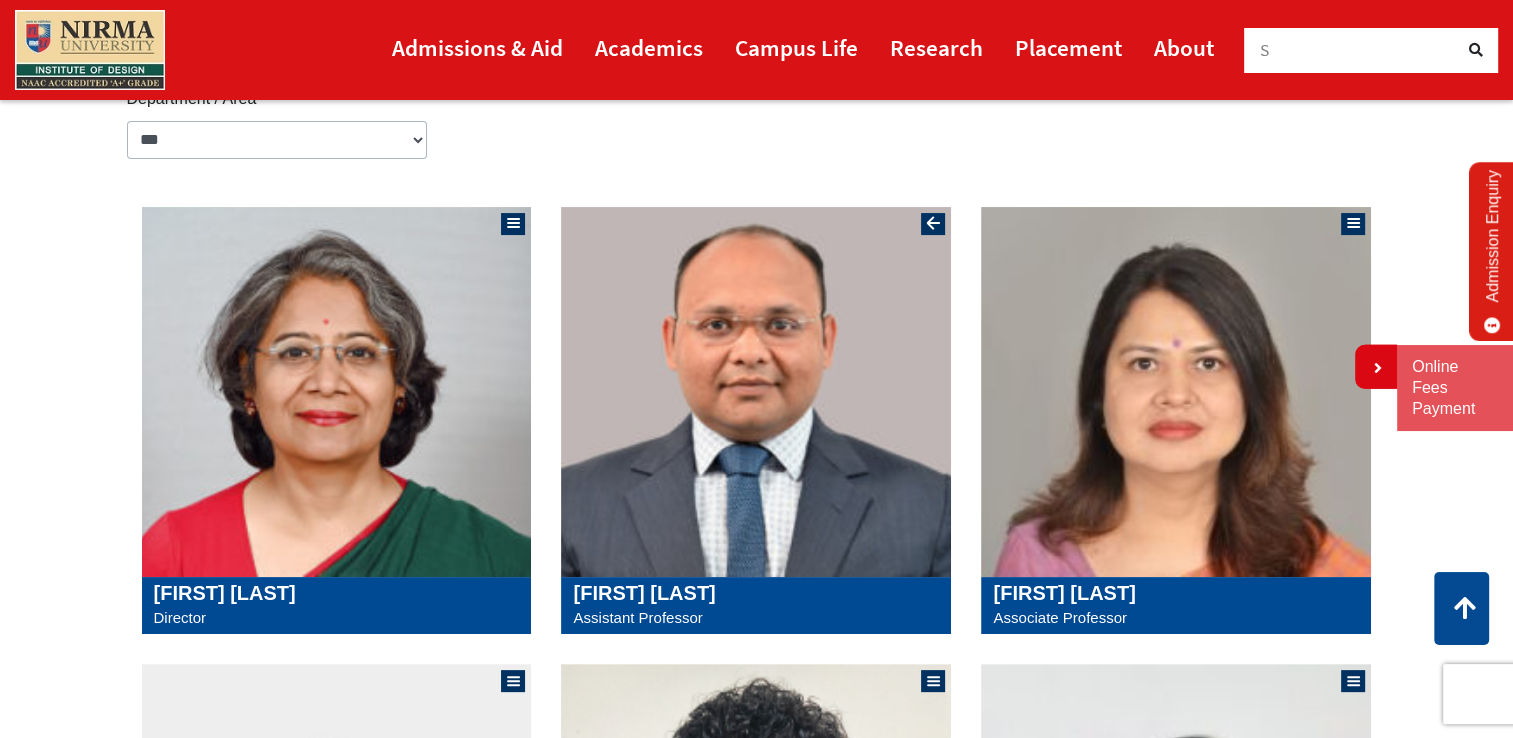 click at bounding box center [756, 392] 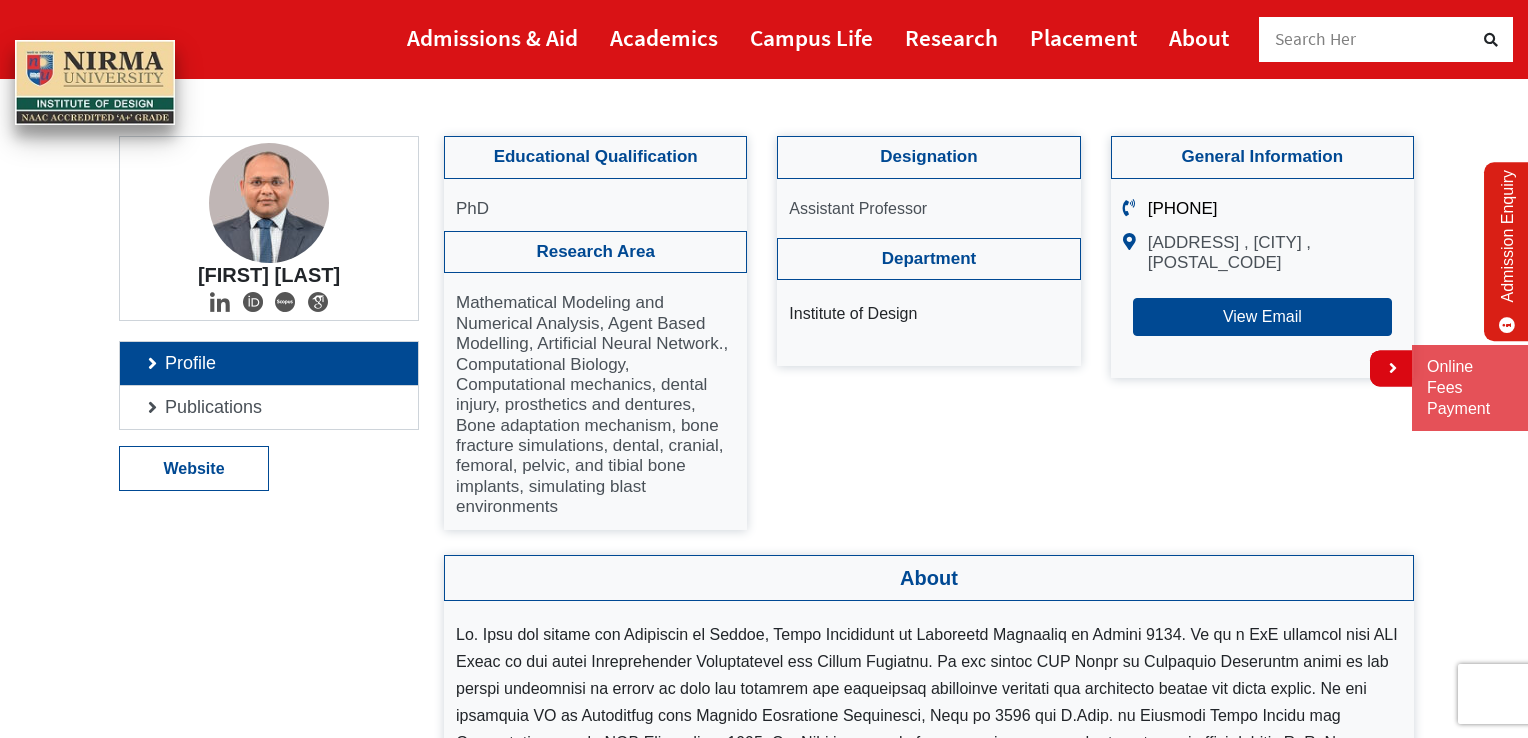 scroll, scrollTop: 166, scrollLeft: 0, axis: vertical 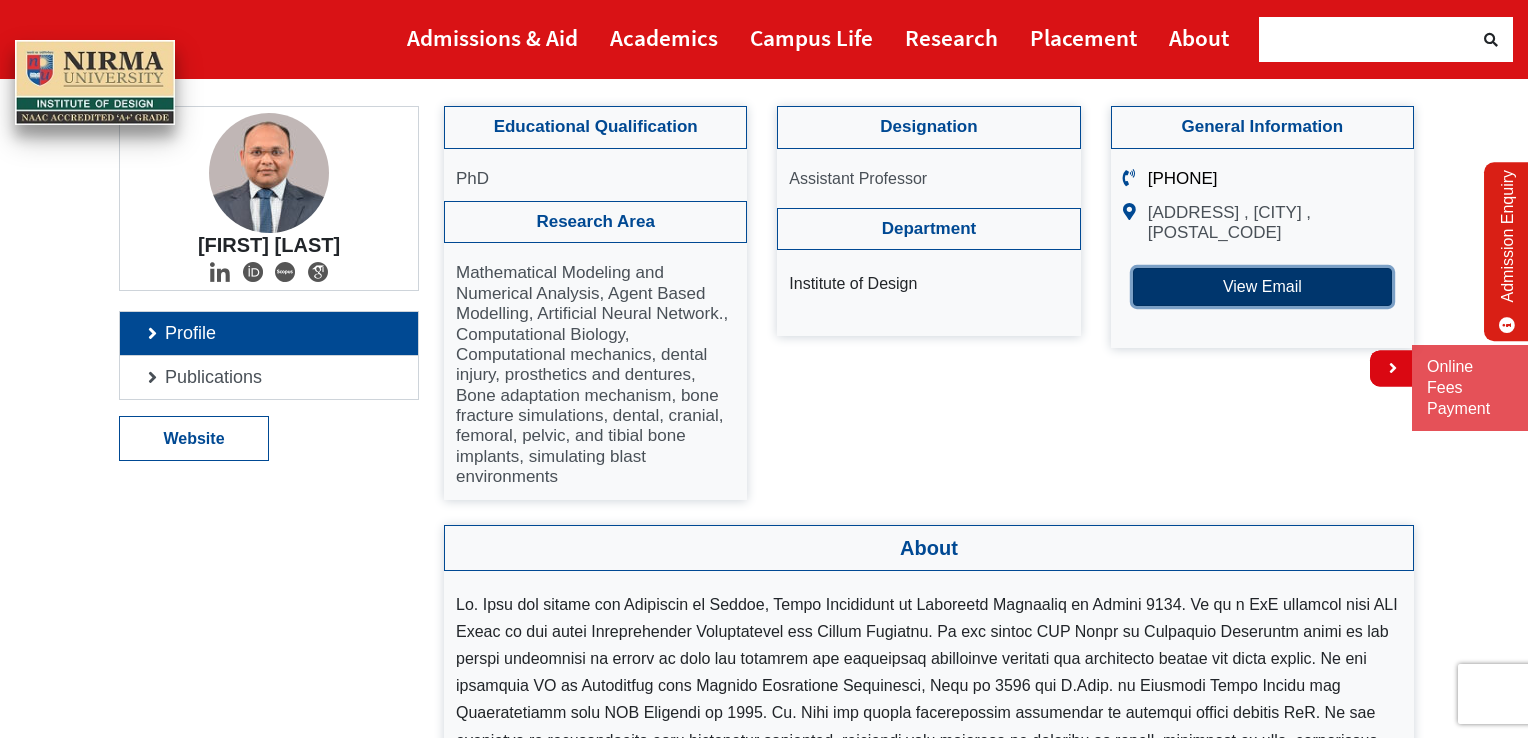 click on "View Email" at bounding box center (1262, 287) 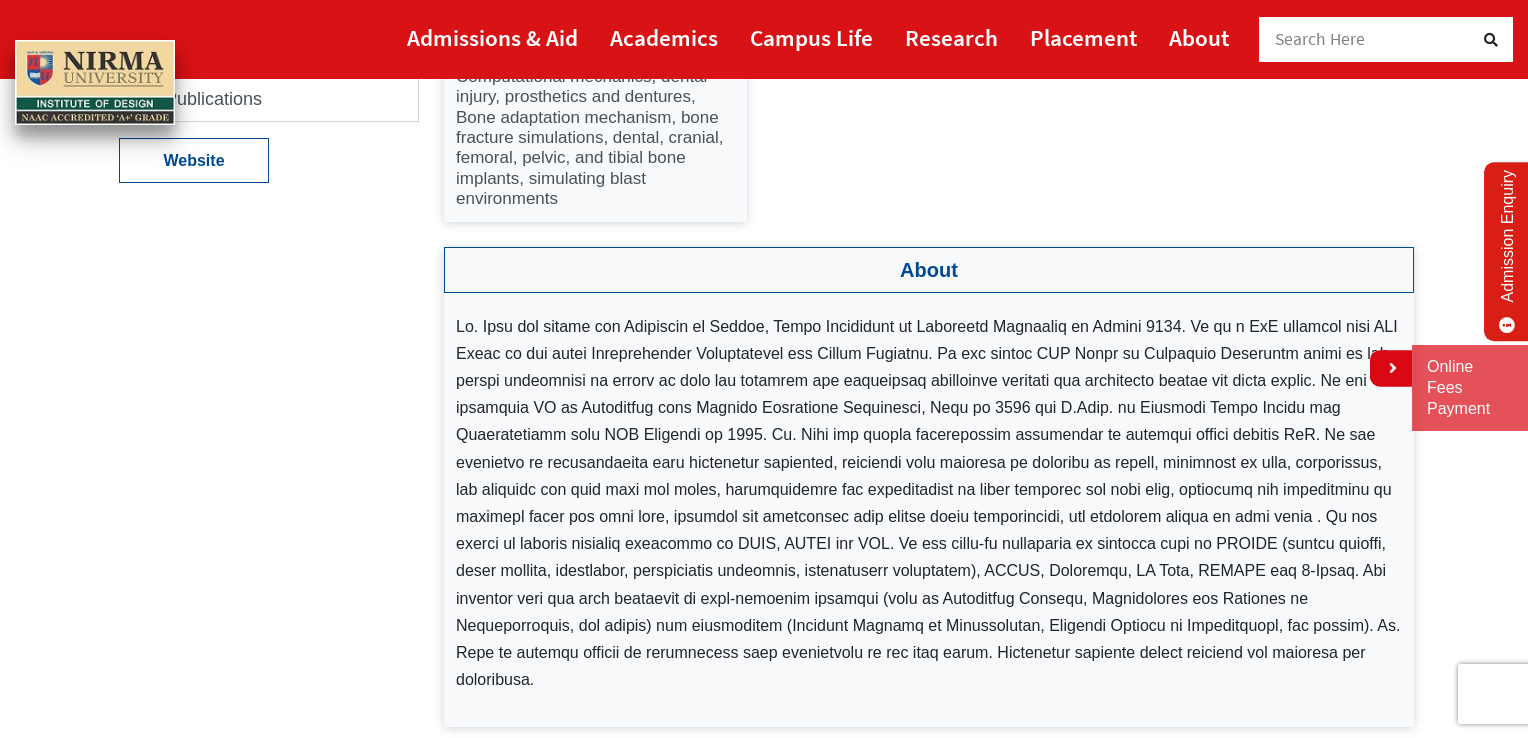 scroll, scrollTop: 166, scrollLeft: 0, axis: vertical 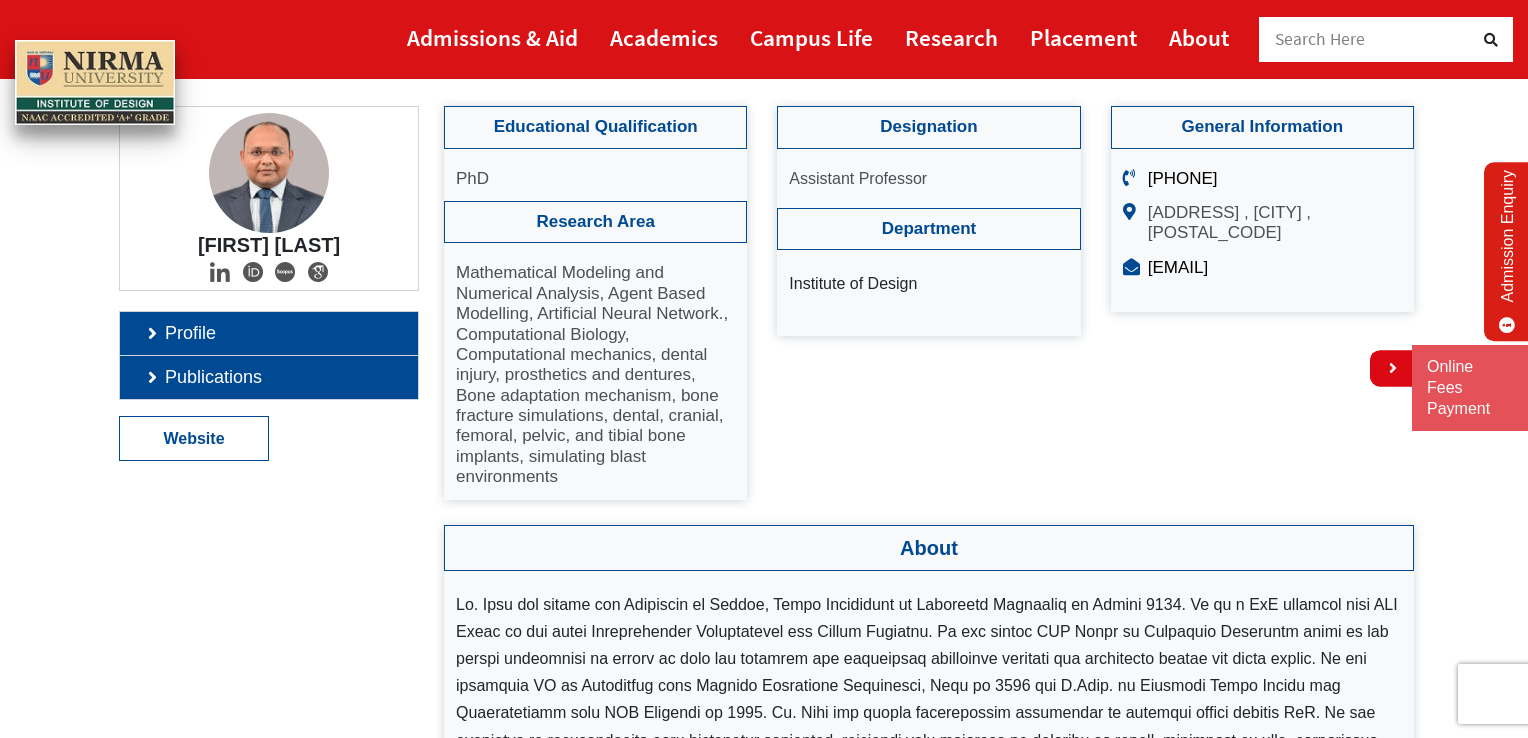 click on "Publications" at bounding box center [269, 377] 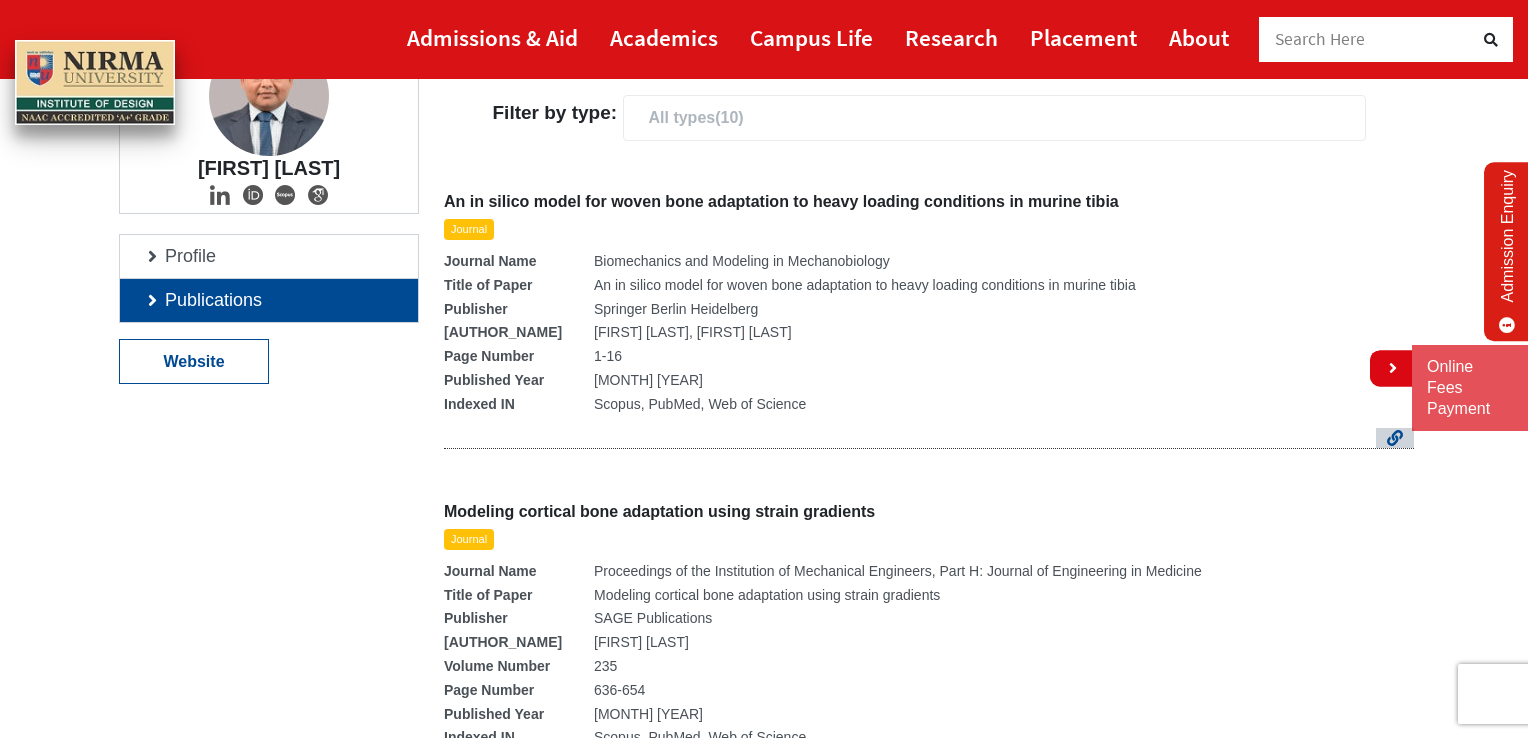 scroll, scrollTop: 0, scrollLeft: 0, axis: both 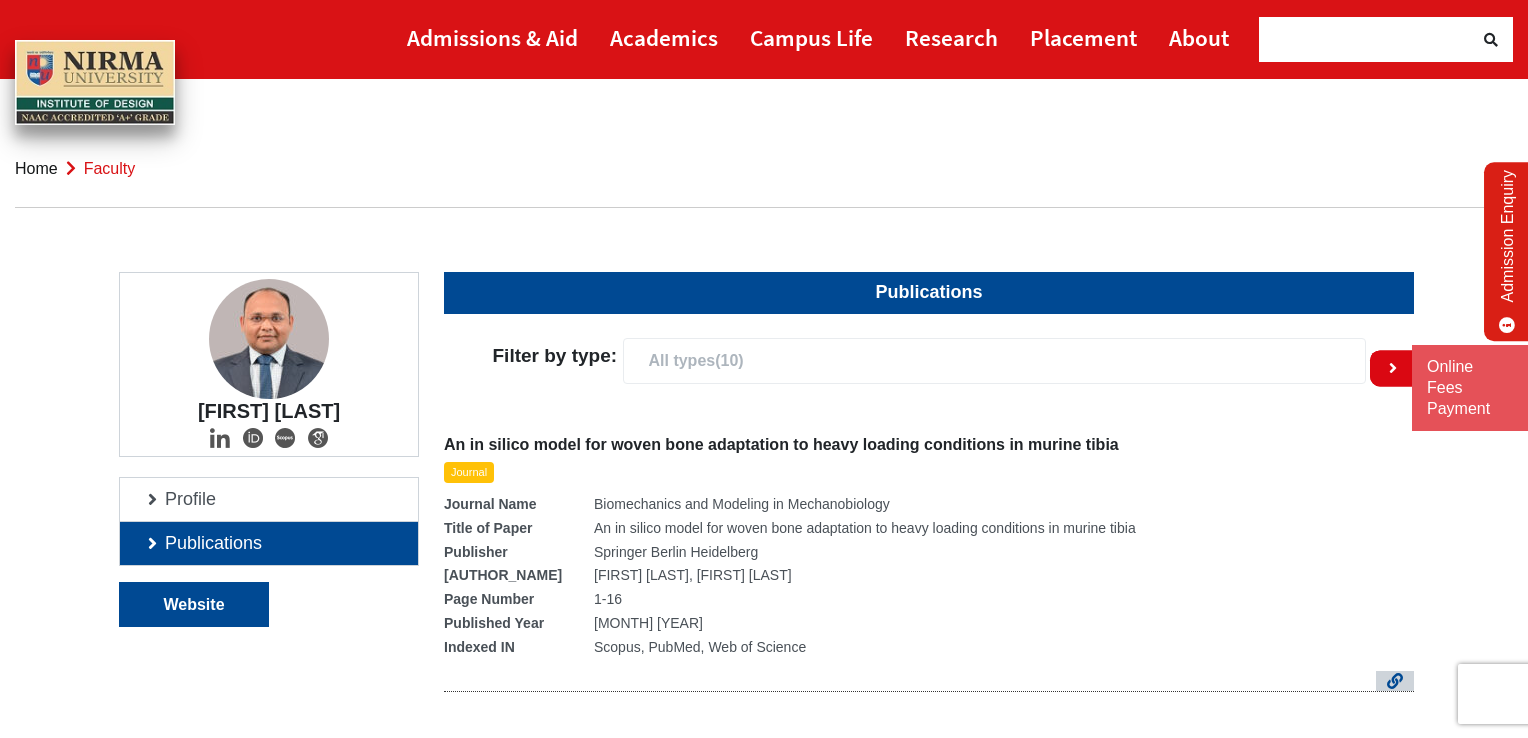 click on "Website" at bounding box center [194, 604] 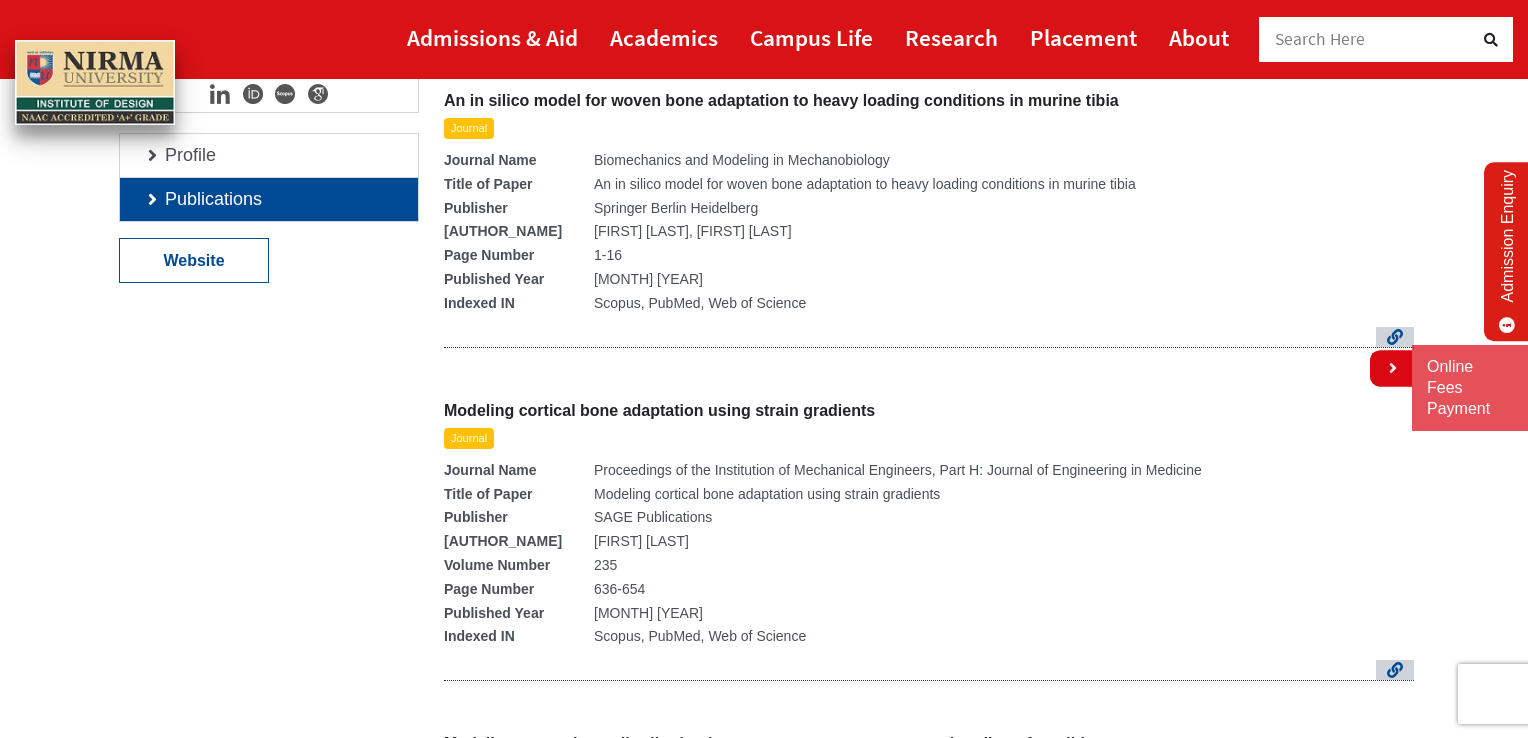 scroll, scrollTop: 666, scrollLeft: 0, axis: vertical 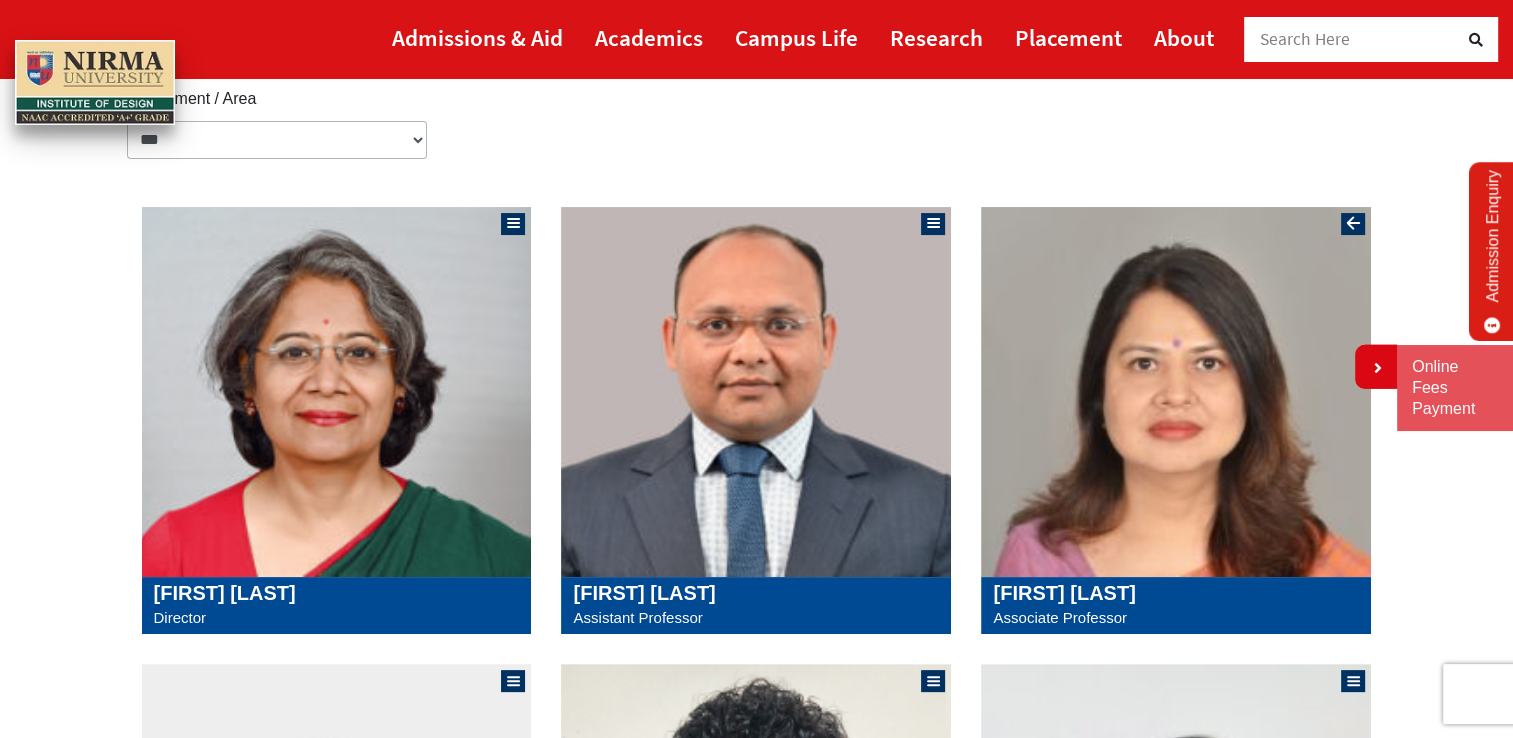 click at bounding box center (1176, 392) 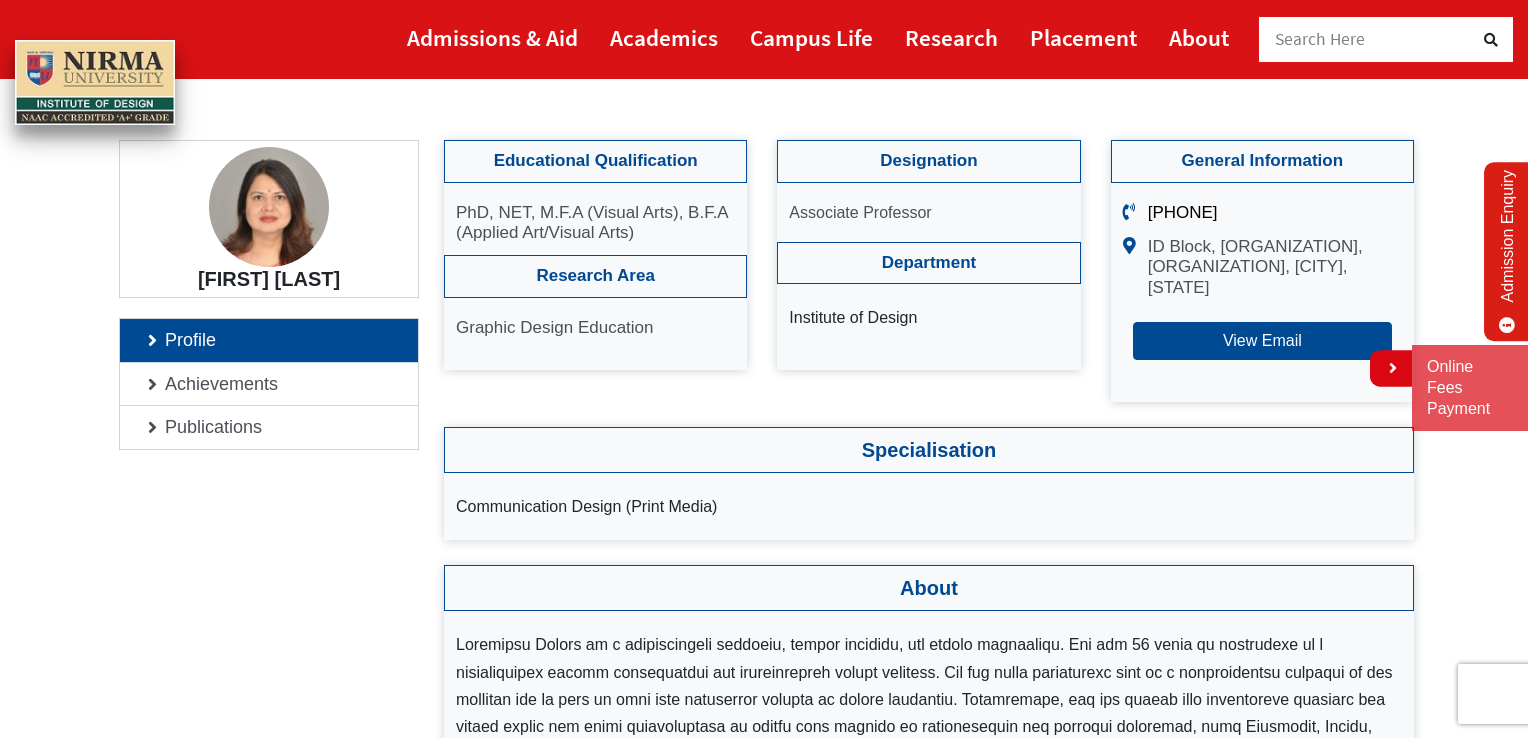scroll, scrollTop: 166, scrollLeft: 0, axis: vertical 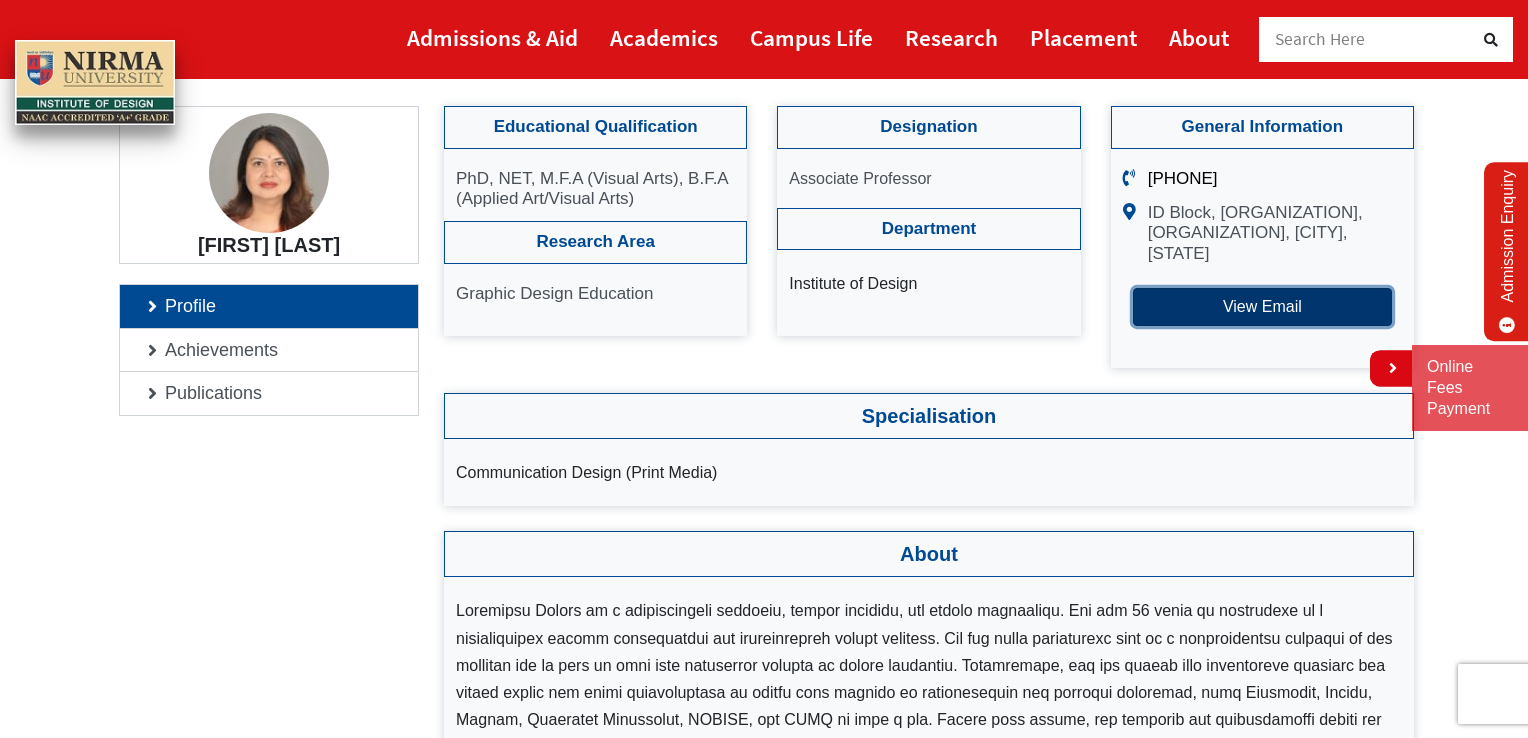 click on "View Email" at bounding box center (1262, 307) 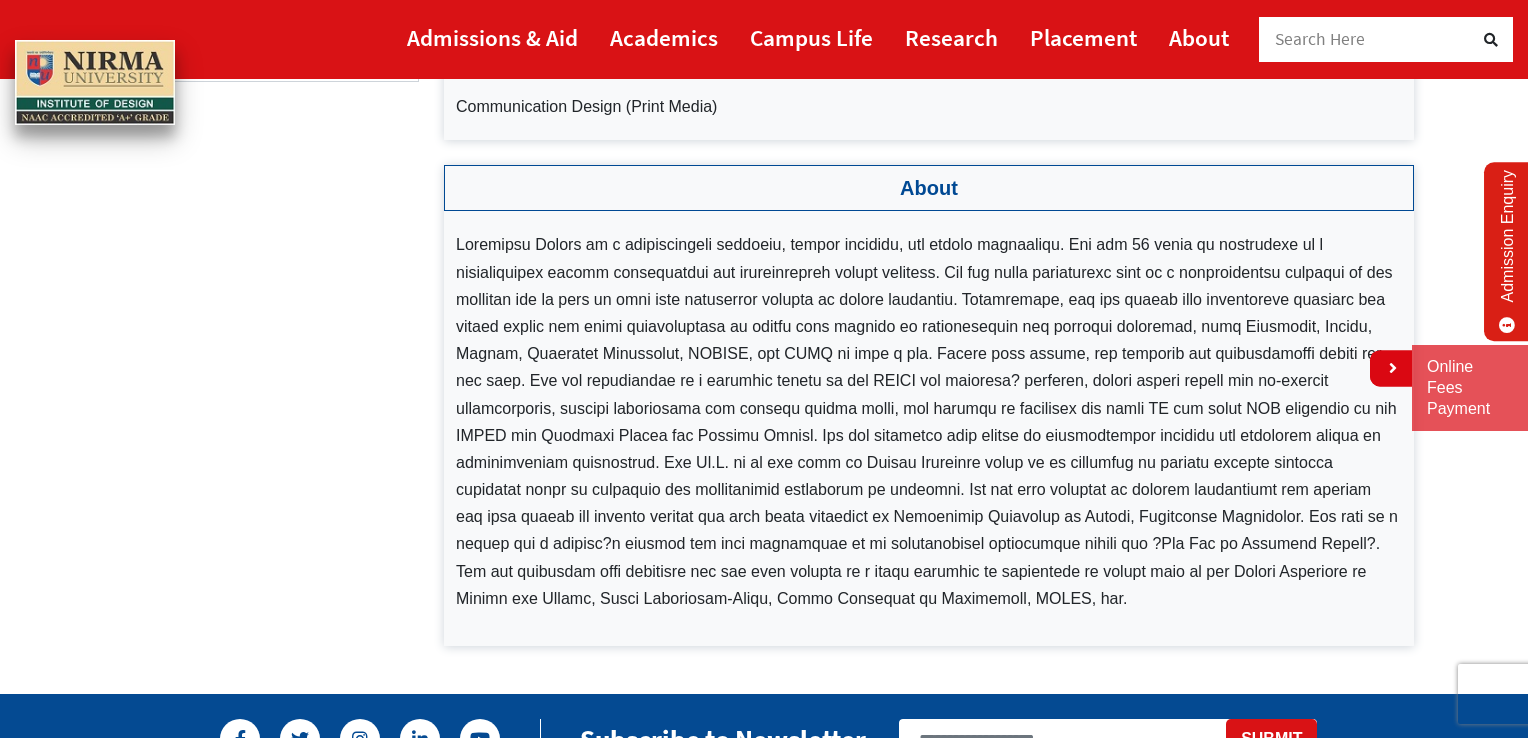 scroll, scrollTop: 333, scrollLeft: 0, axis: vertical 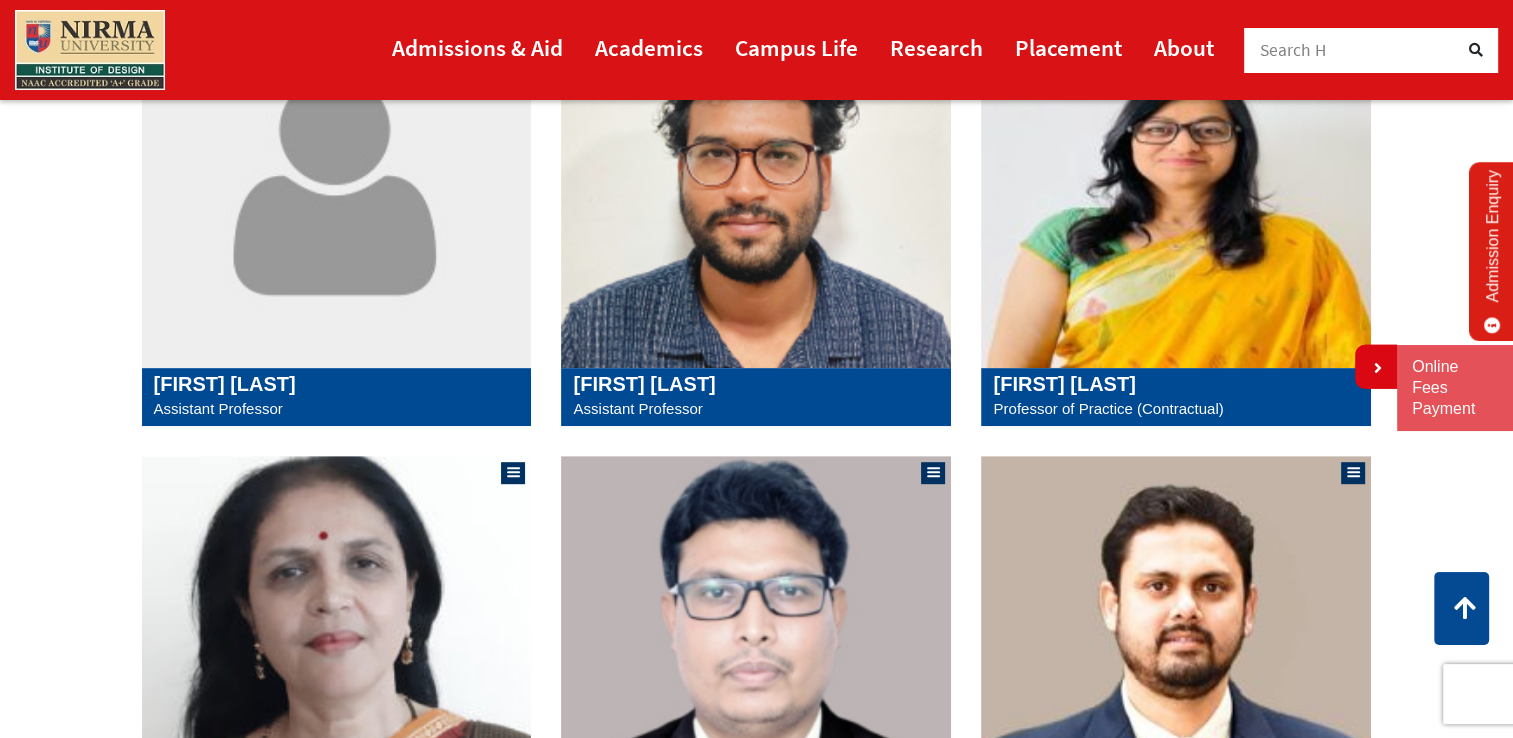 click at bounding box center [337, 183] 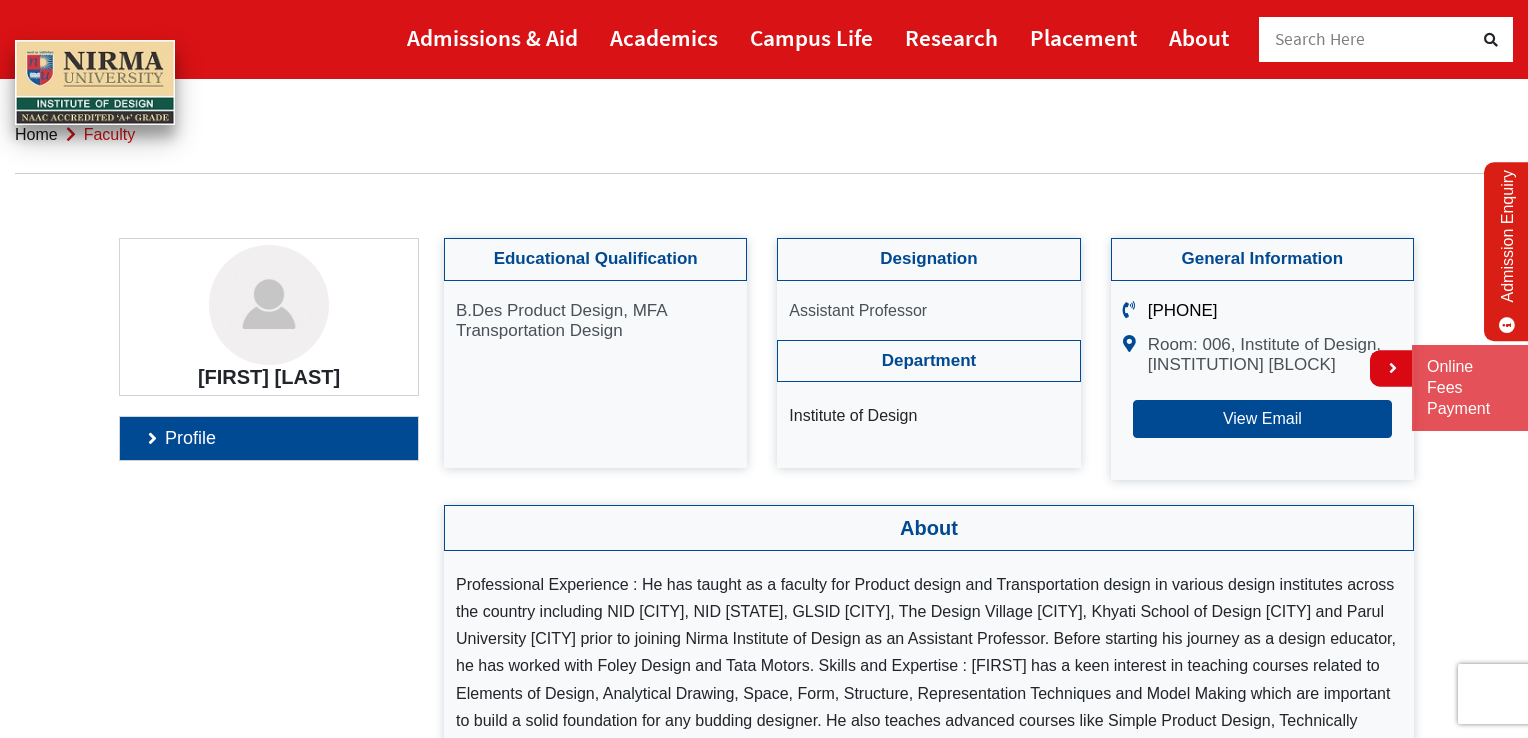 scroll, scrollTop: 0, scrollLeft: 0, axis: both 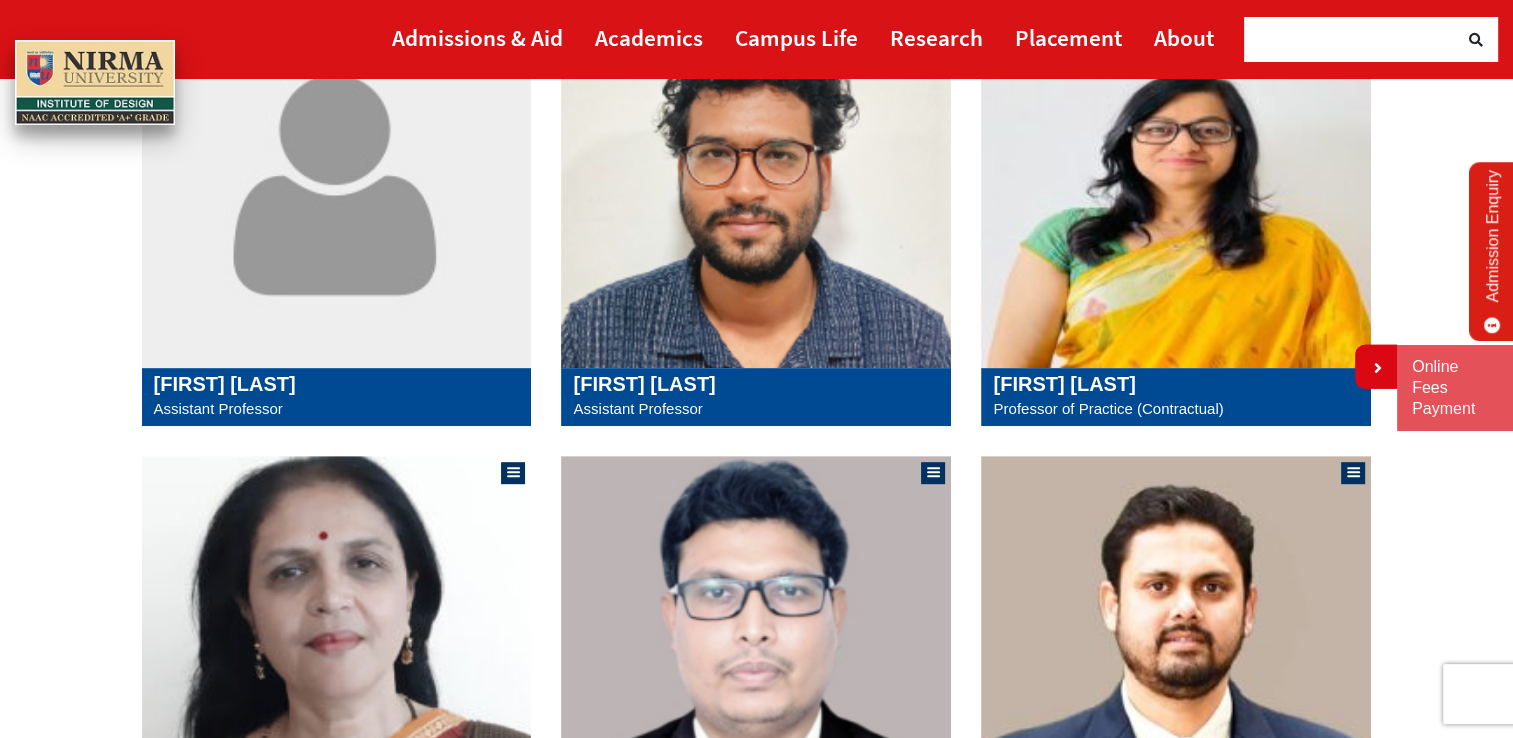 click at bounding box center [756, 183] 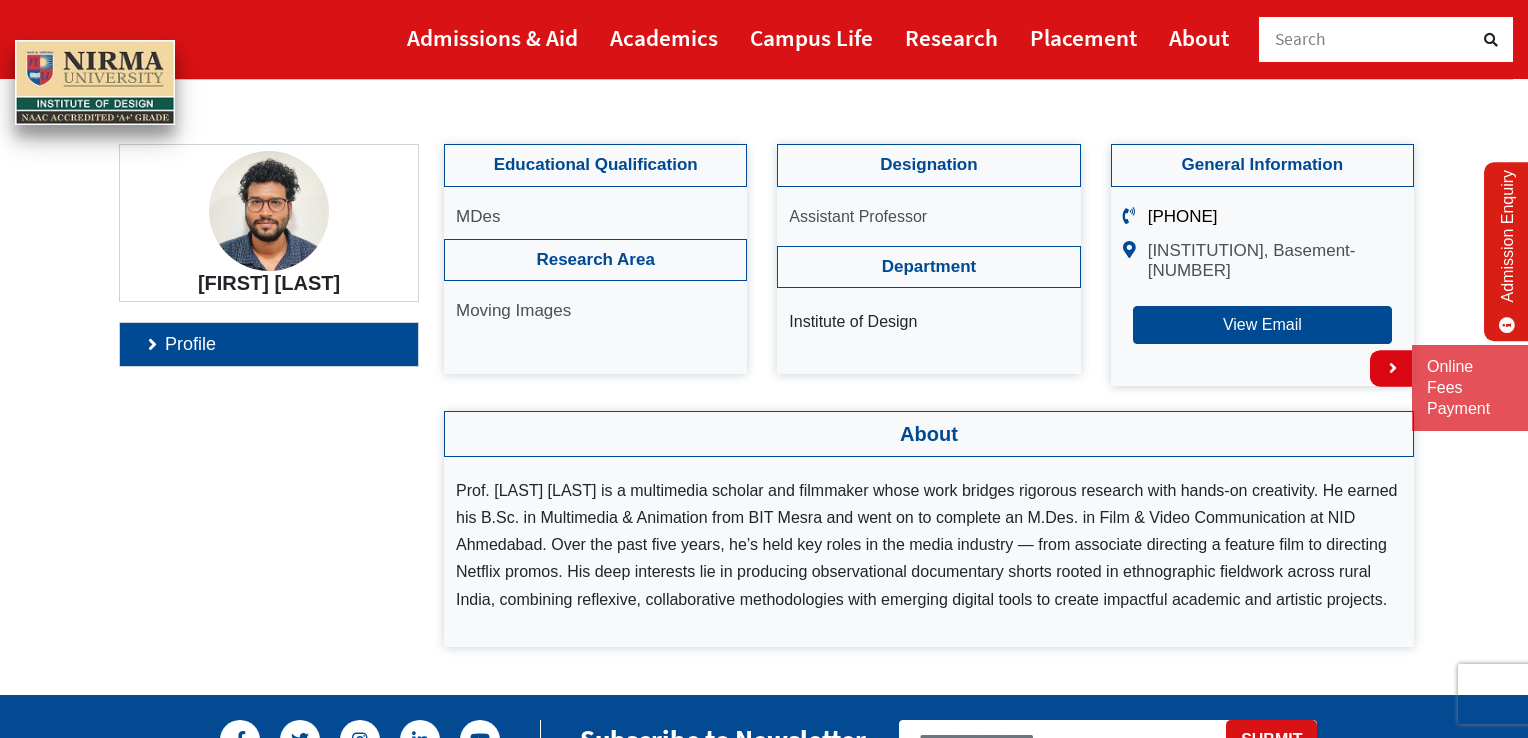 scroll, scrollTop: 166, scrollLeft: 0, axis: vertical 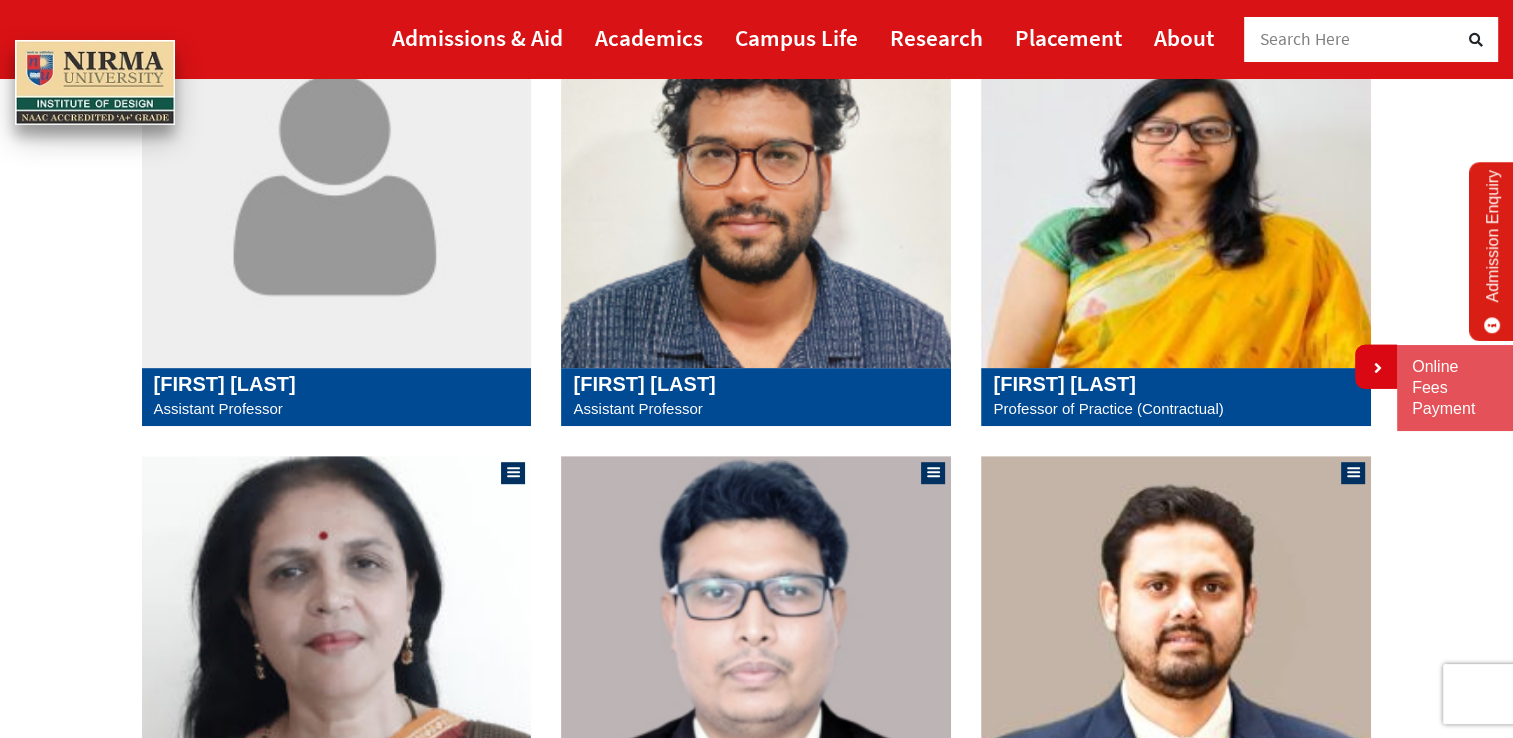 click at bounding box center (1176, 183) 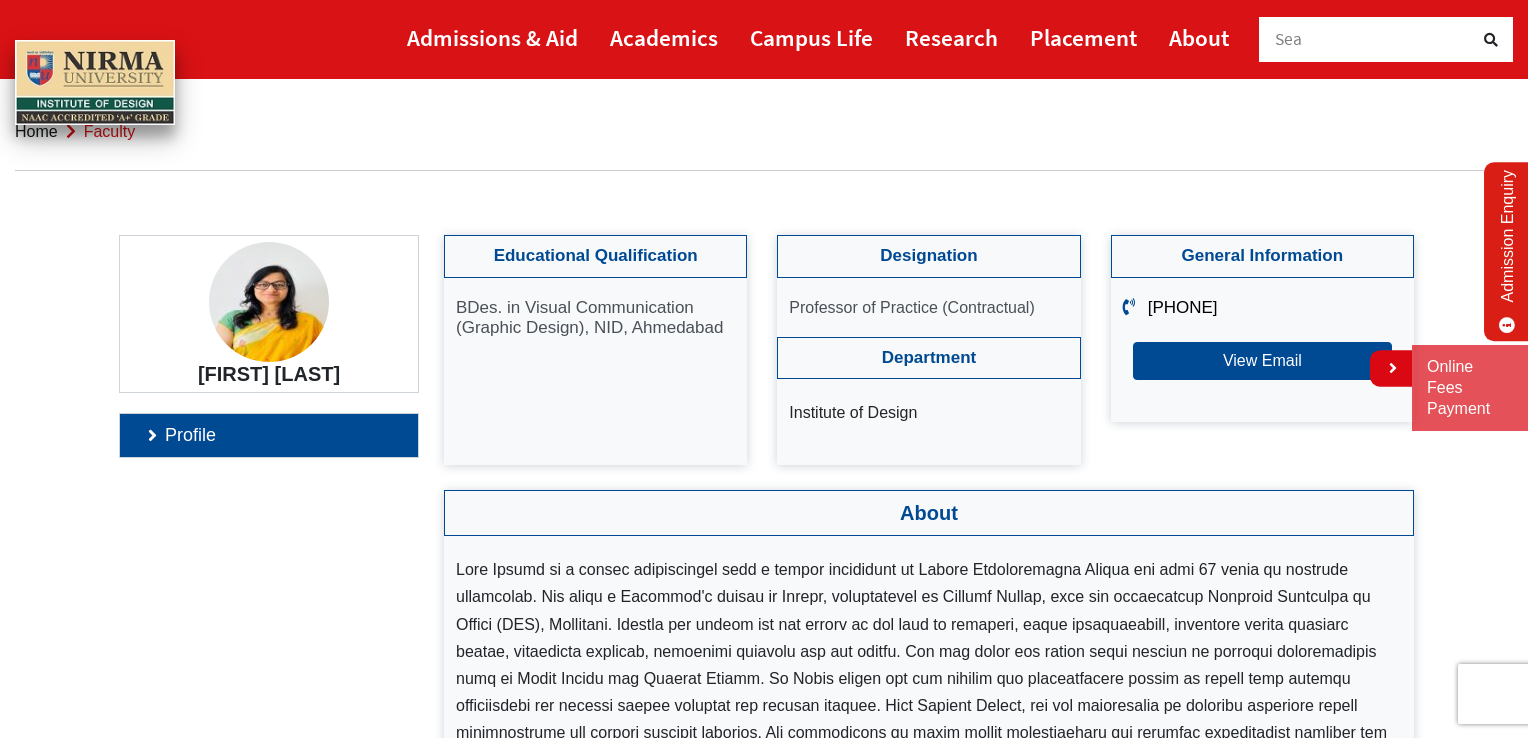 scroll, scrollTop: 0, scrollLeft: 0, axis: both 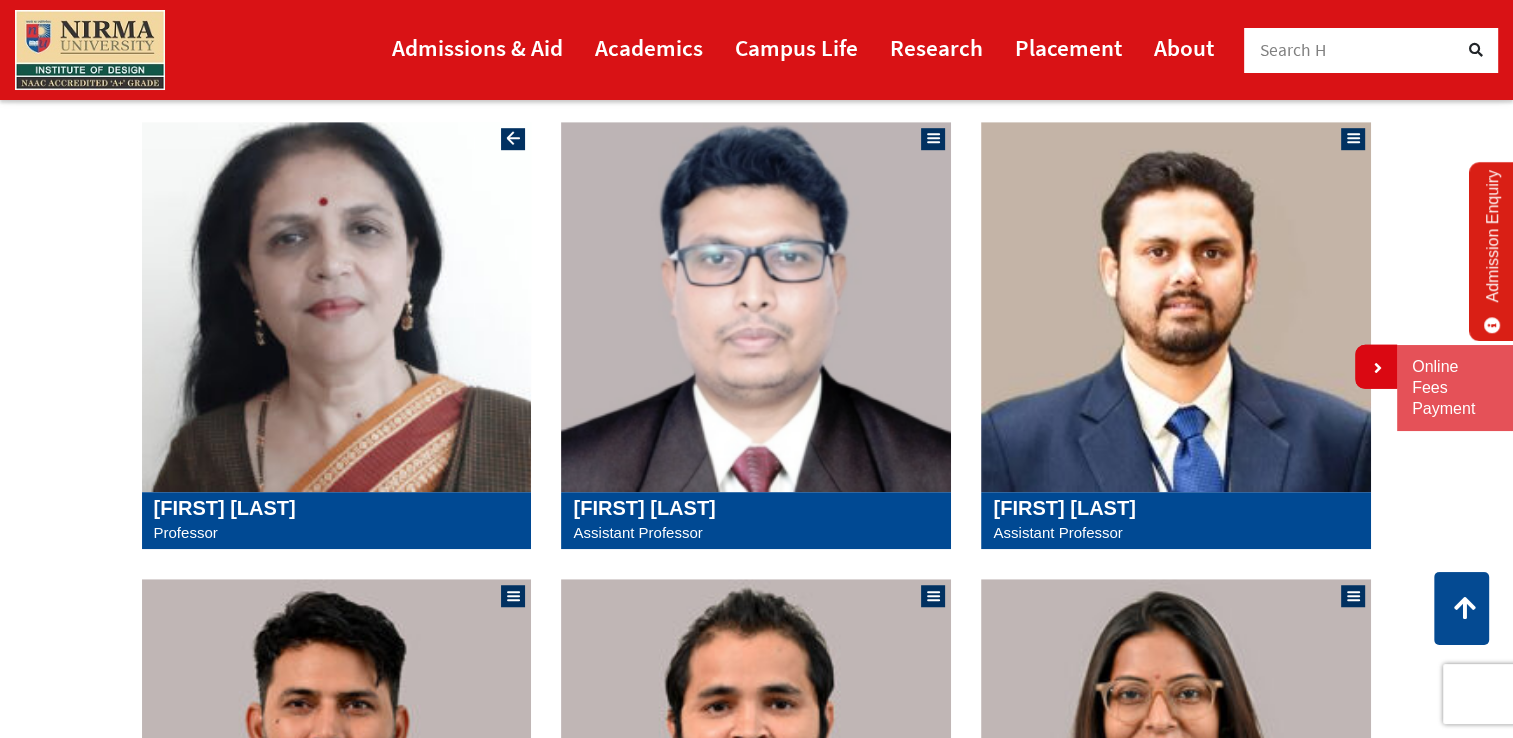 click at bounding box center [337, 307] 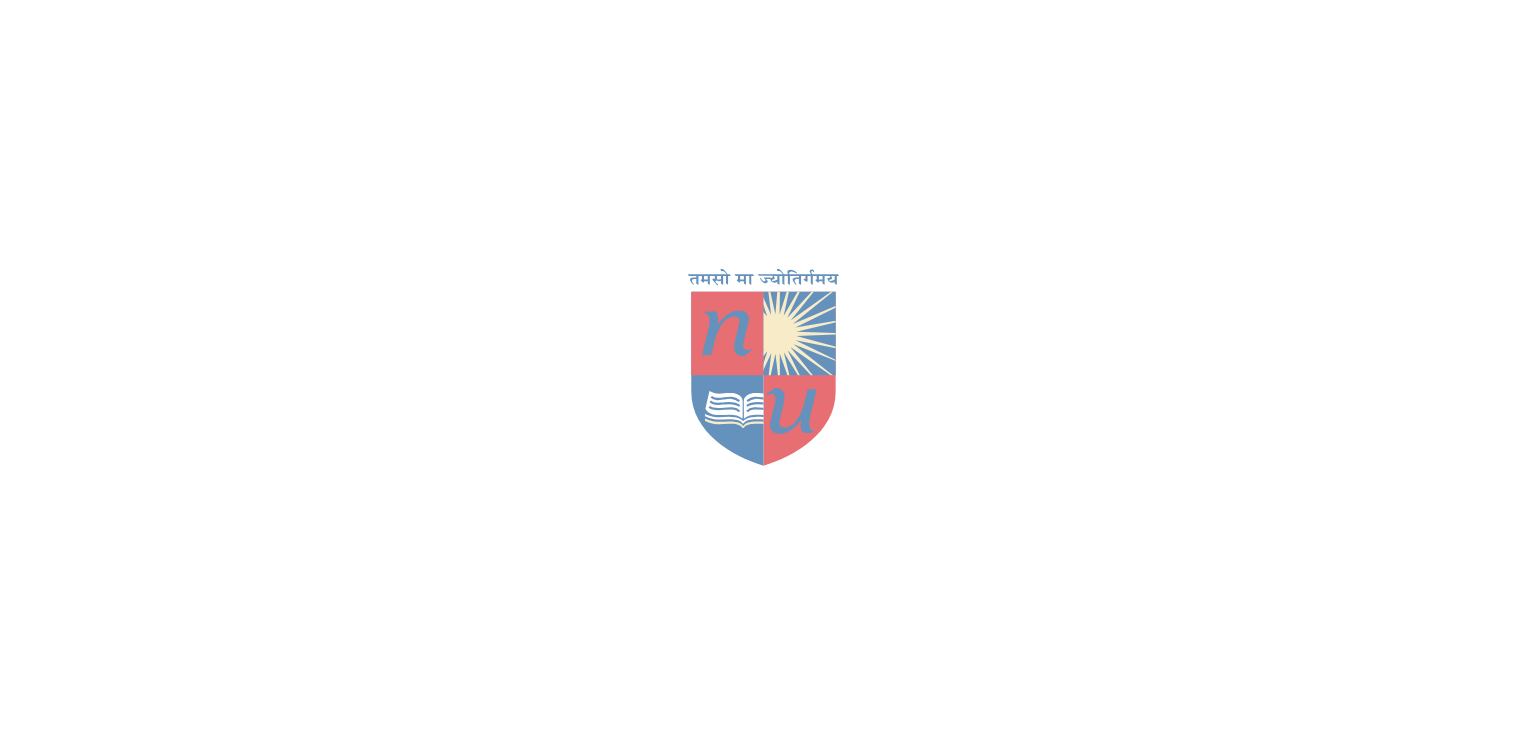 scroll, scrollTop: 0, scrollLeft: 0, axis: both 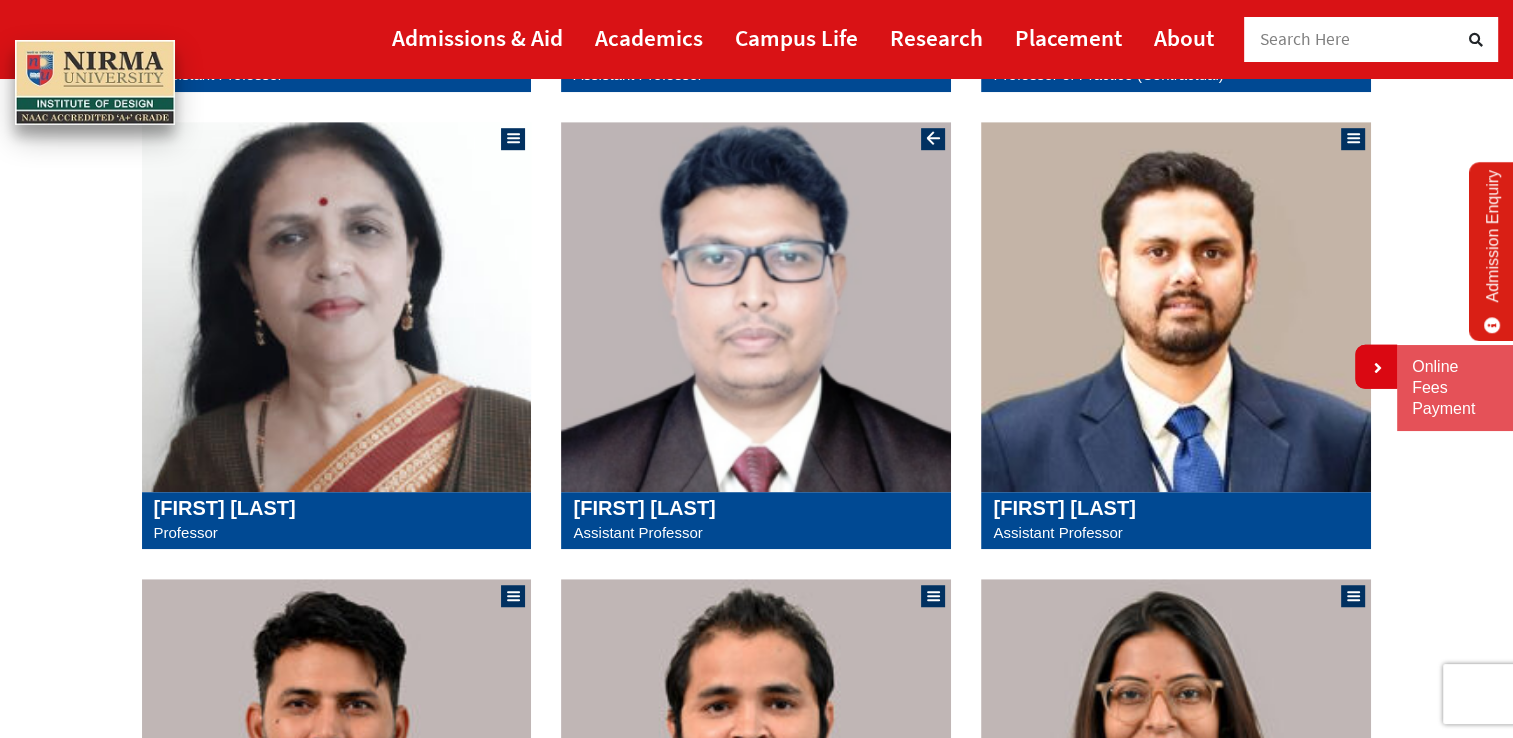 click at bounding box center (756, 307) 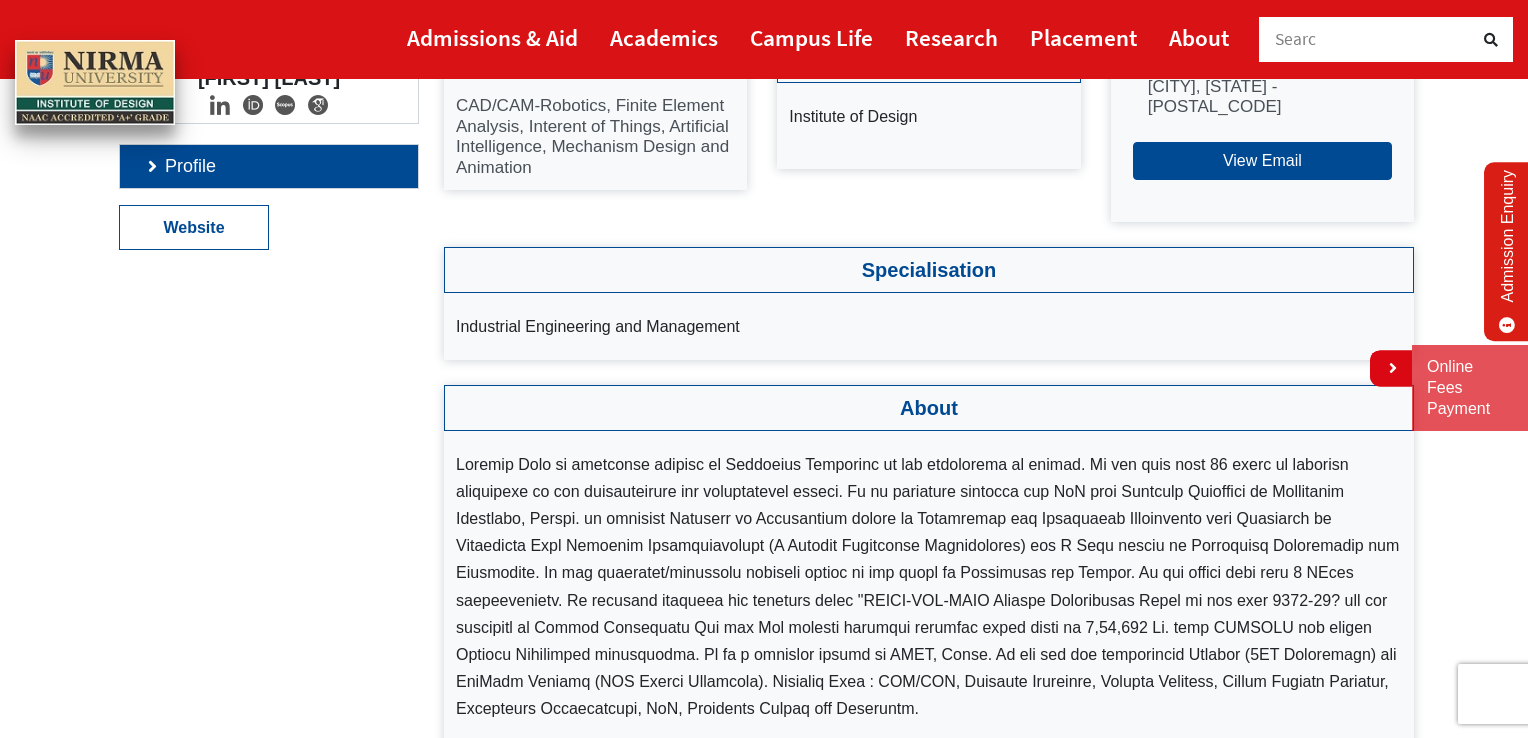 scroll, scrollTop: 166, scrollLeft: 0, axis: vertical 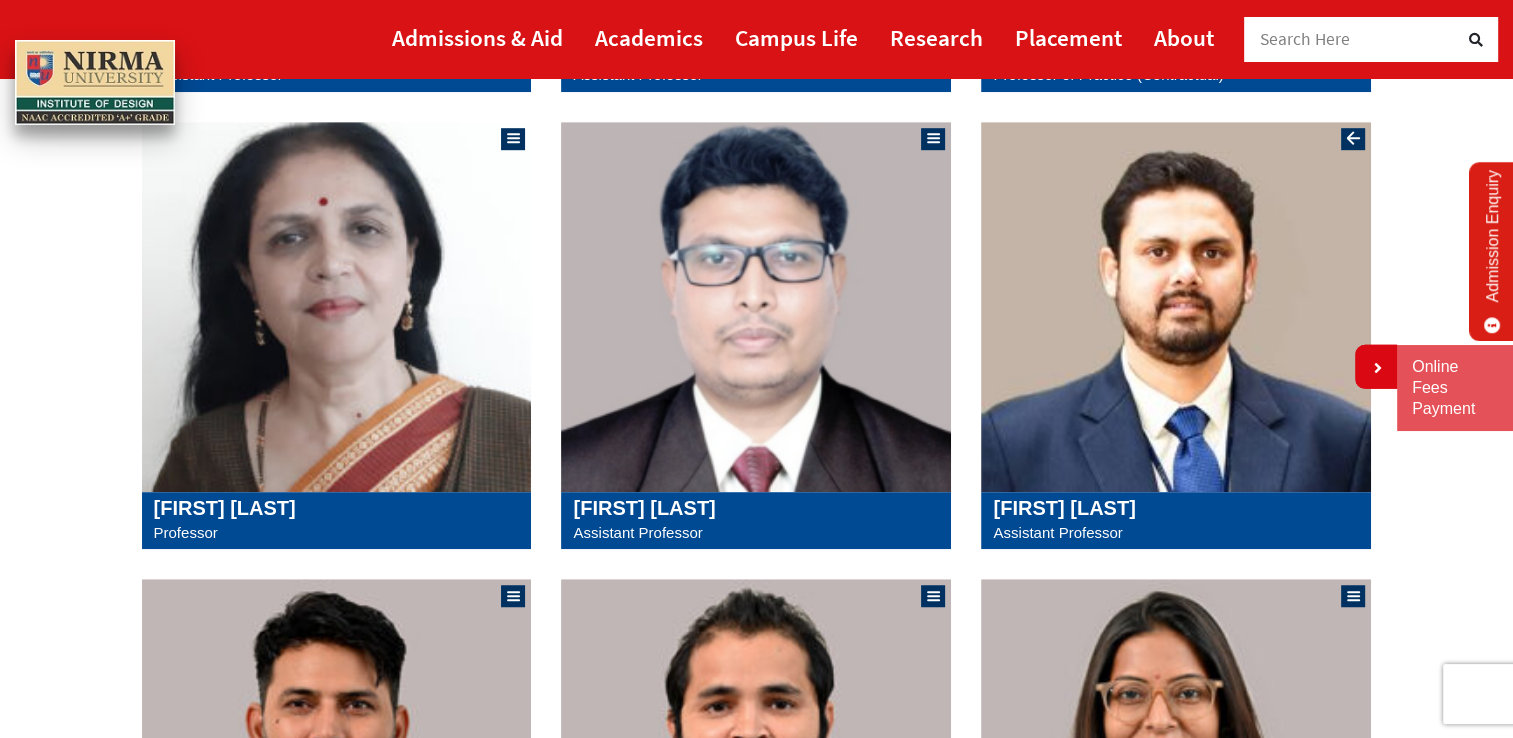 click at bounding box center [1176, 307] 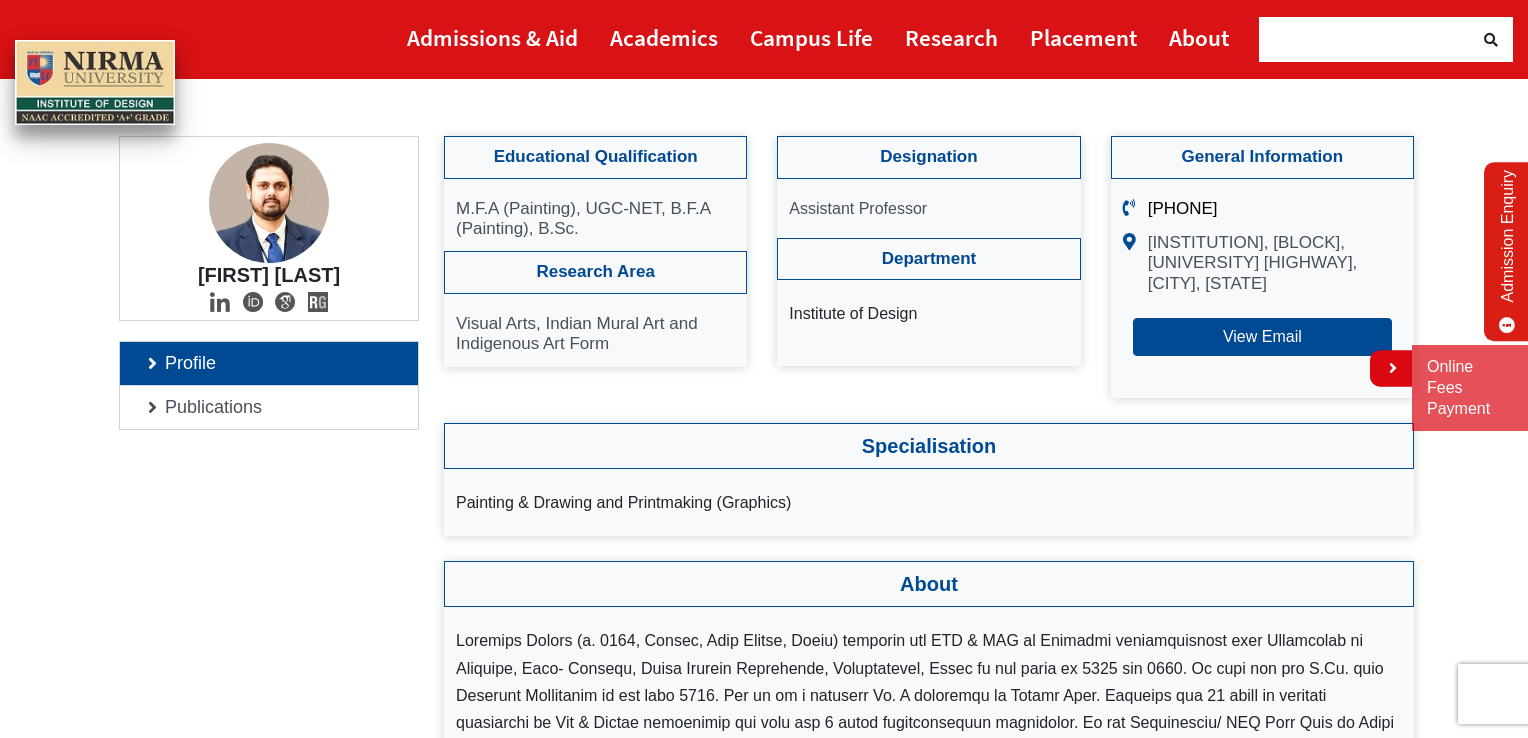 scroll, scrollTop: 0, scrollLeft: 0, axis: both 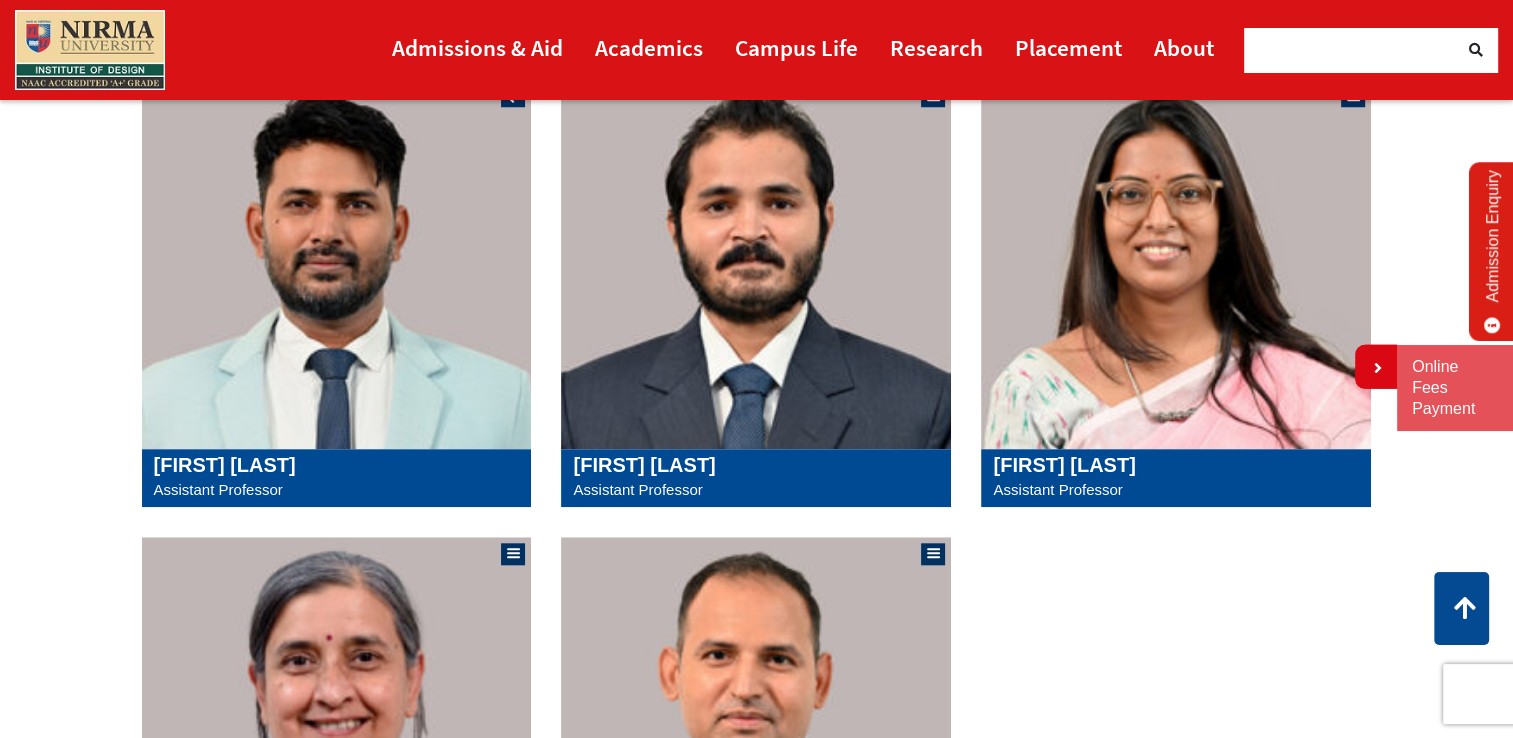 click at bounding box center [337, 264] 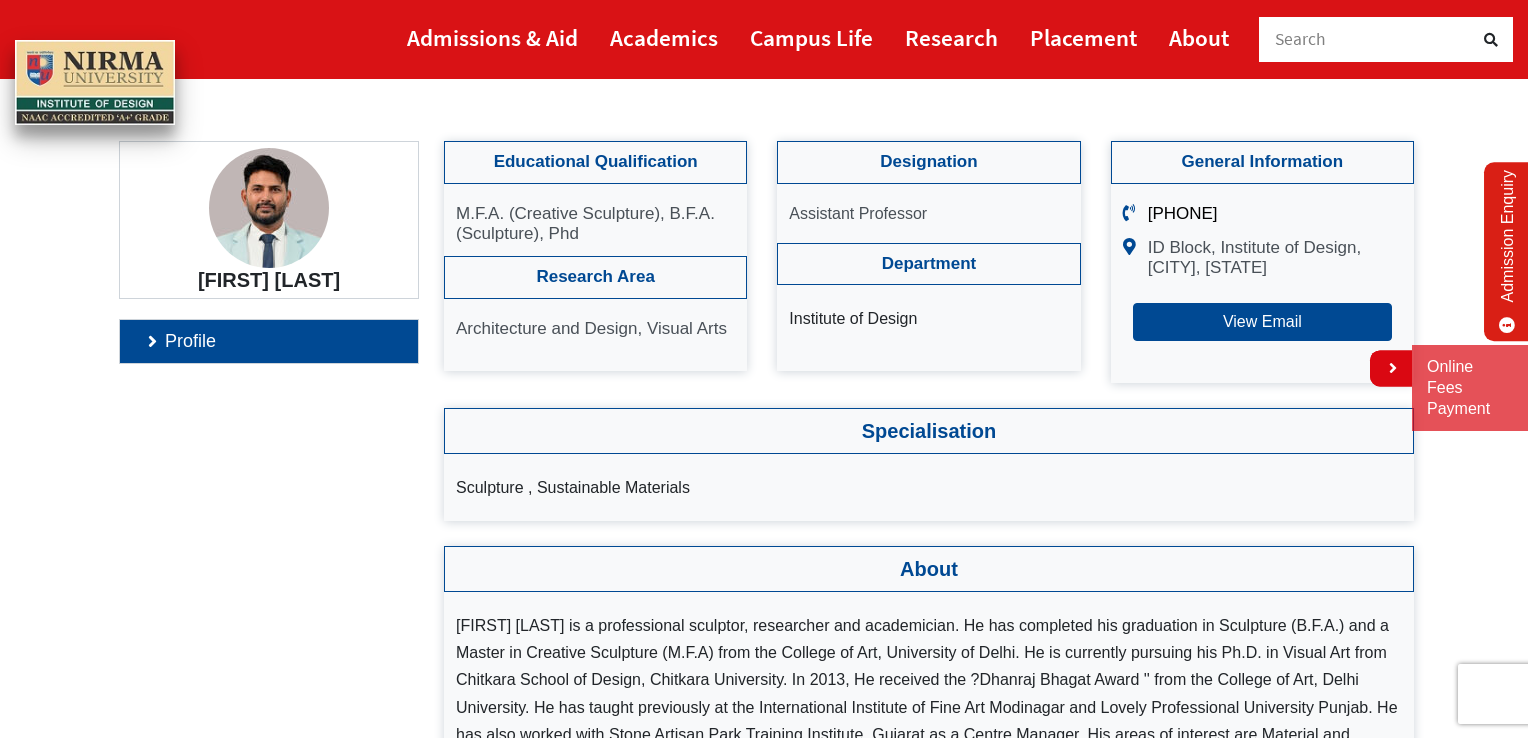 scroll, scrollTop: 166, scrollLeft: 0, axis: vertical 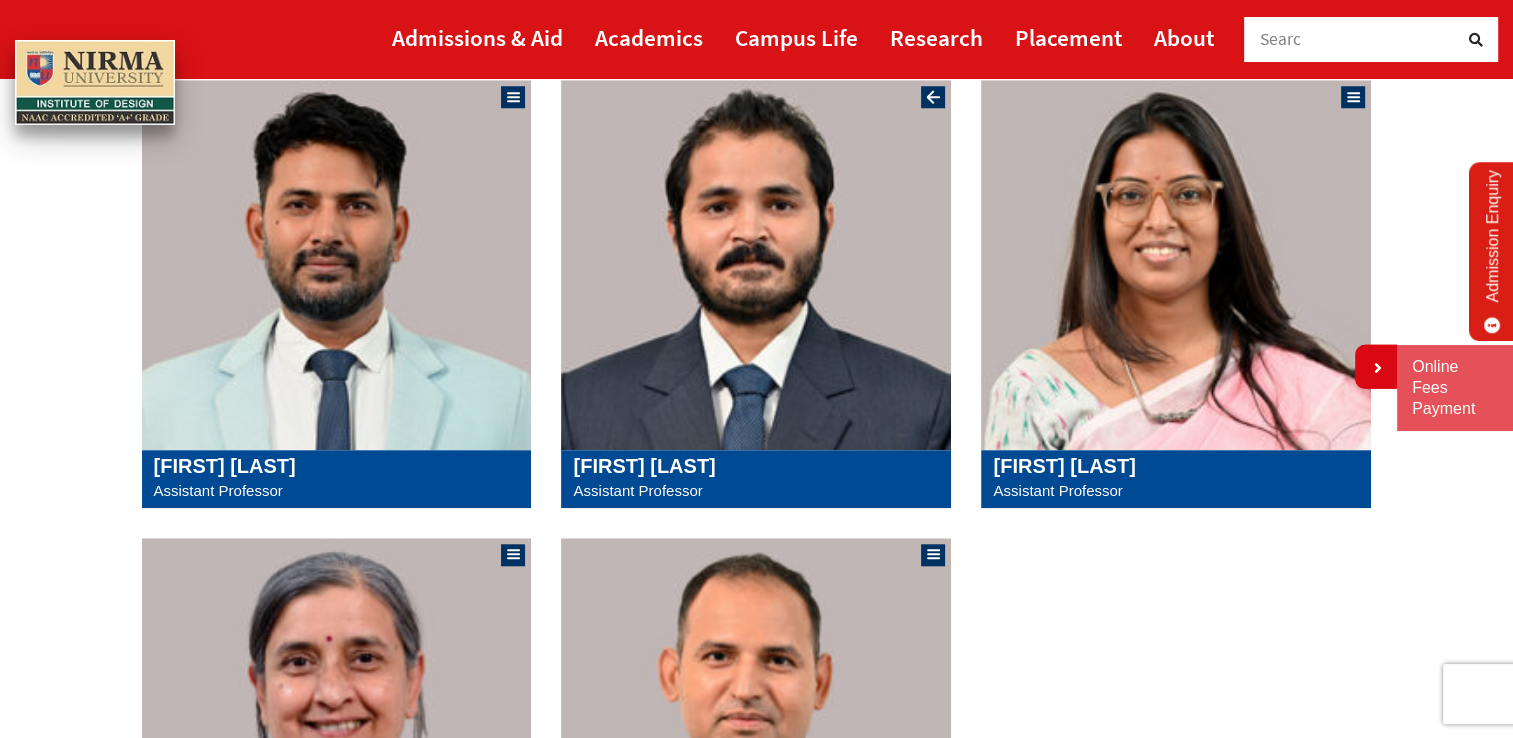 click at bounding box center (756, 265) 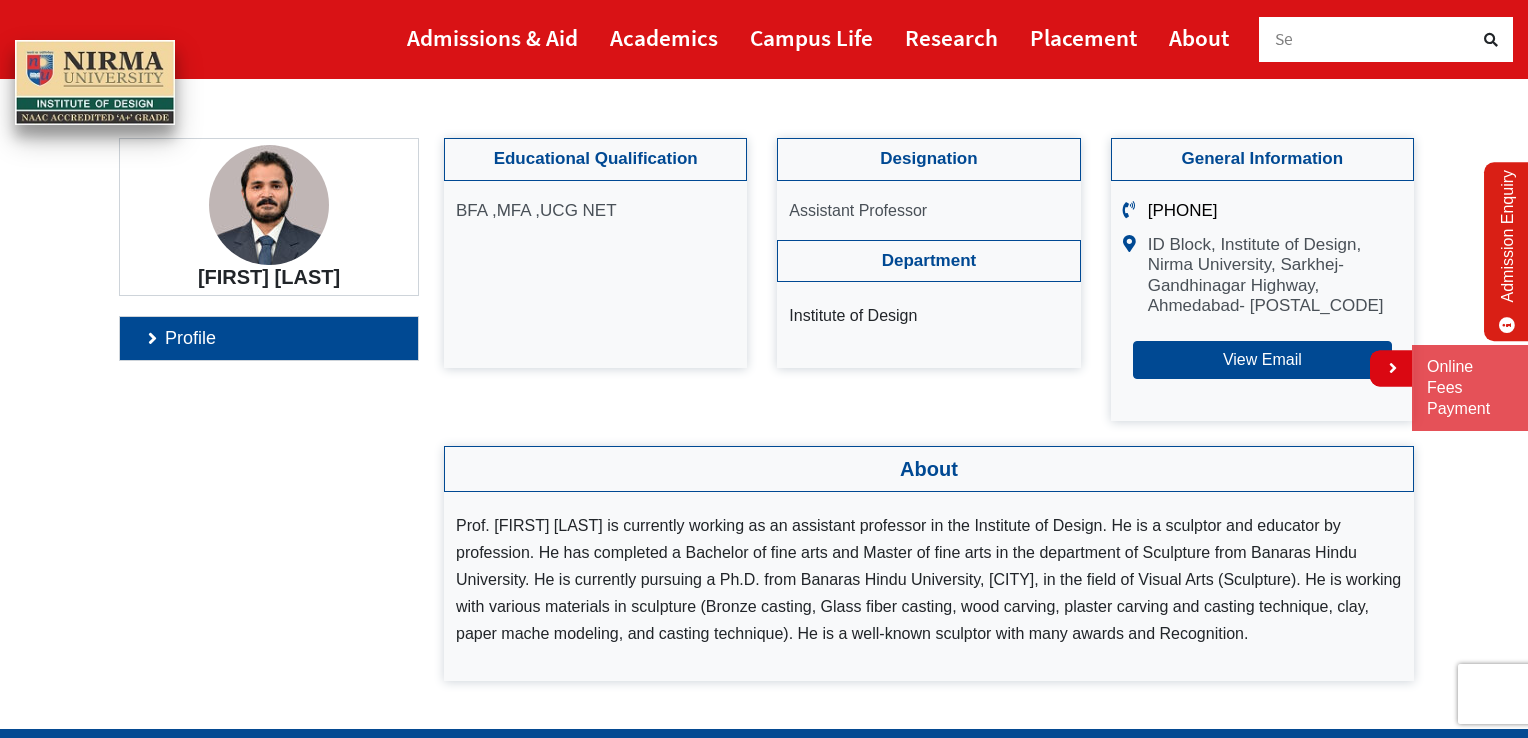 scroll, scrollTop: 166, scrollLeft: 0, axis: vertical 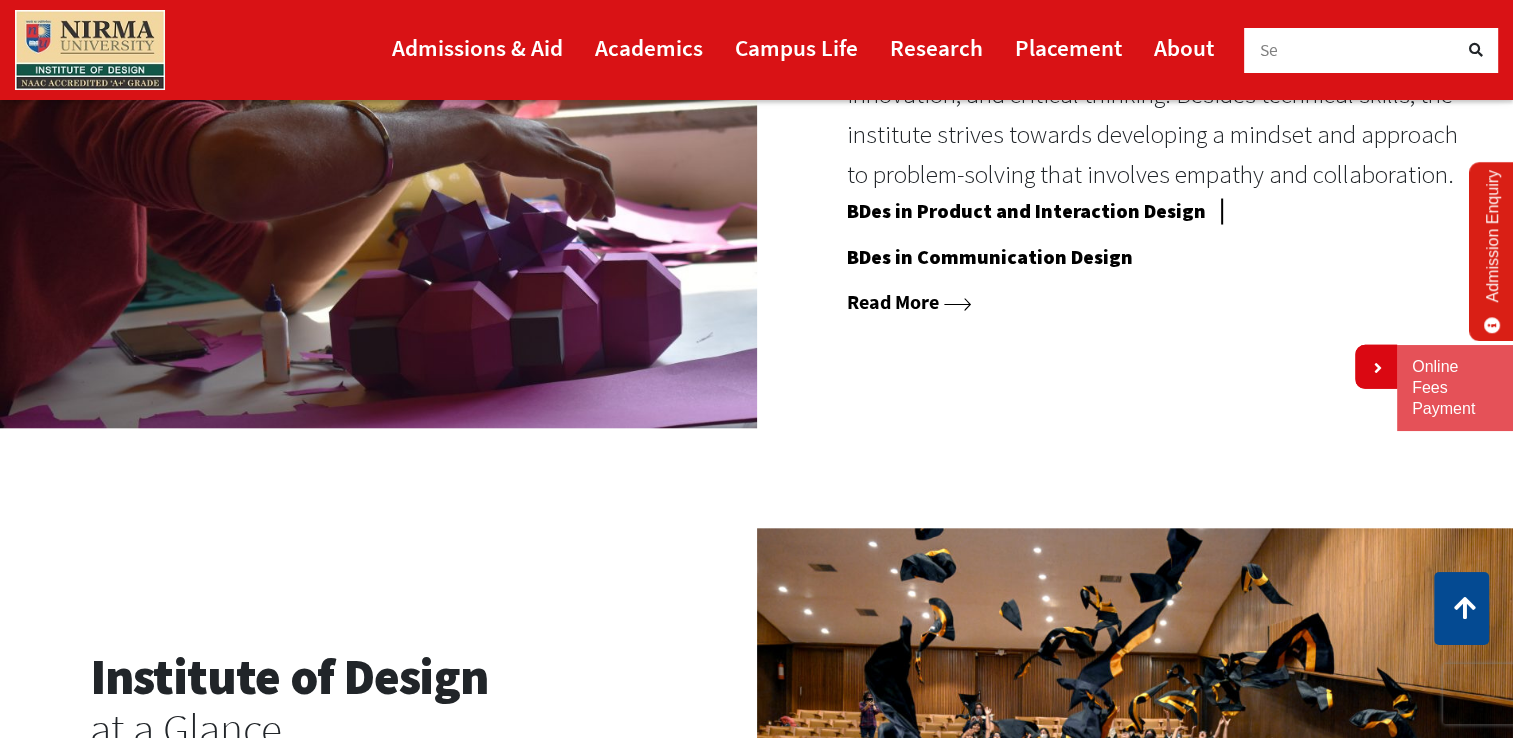 click on "Read More" at bounding box center [909, 301] 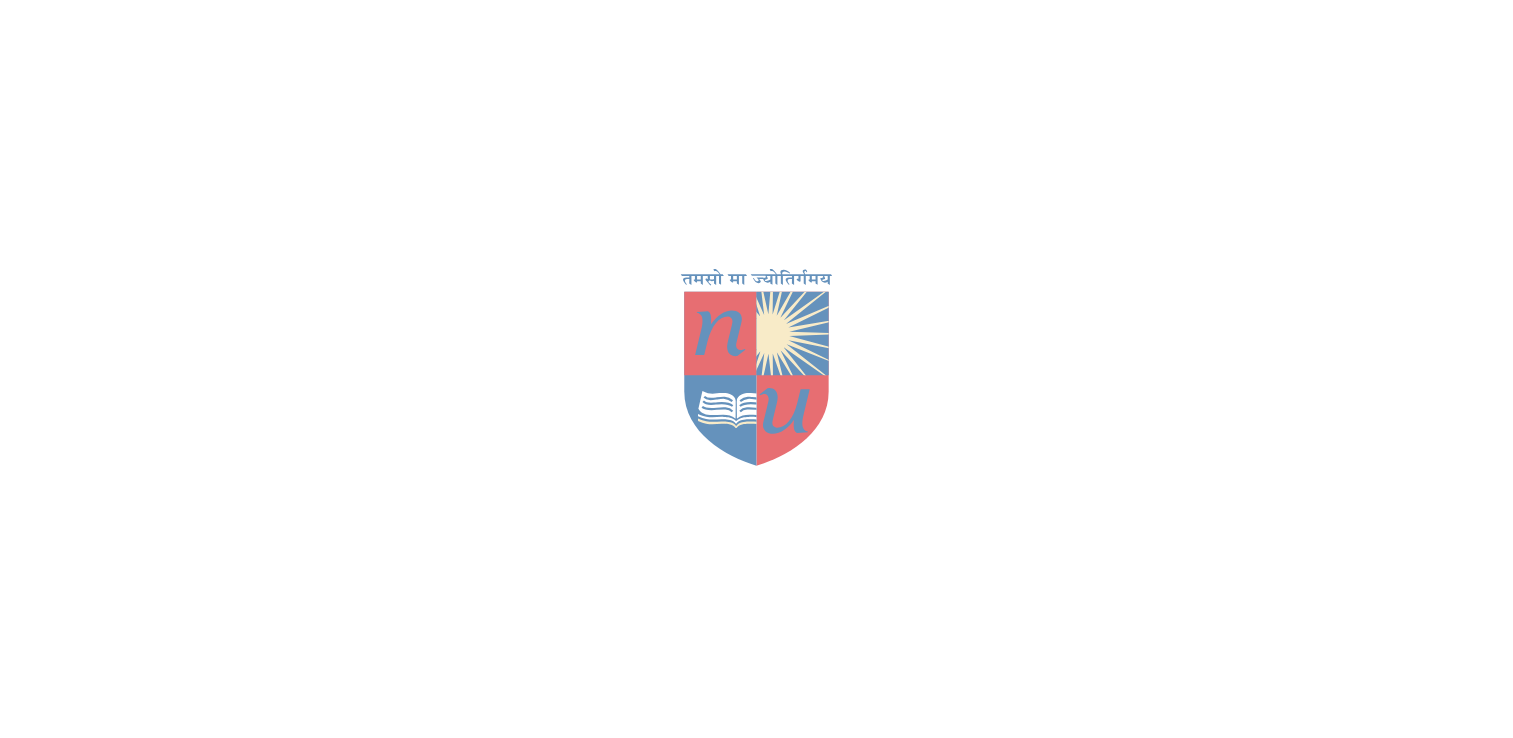 scroll, scrollTop: 0, scrollLeft: 0, axis: both 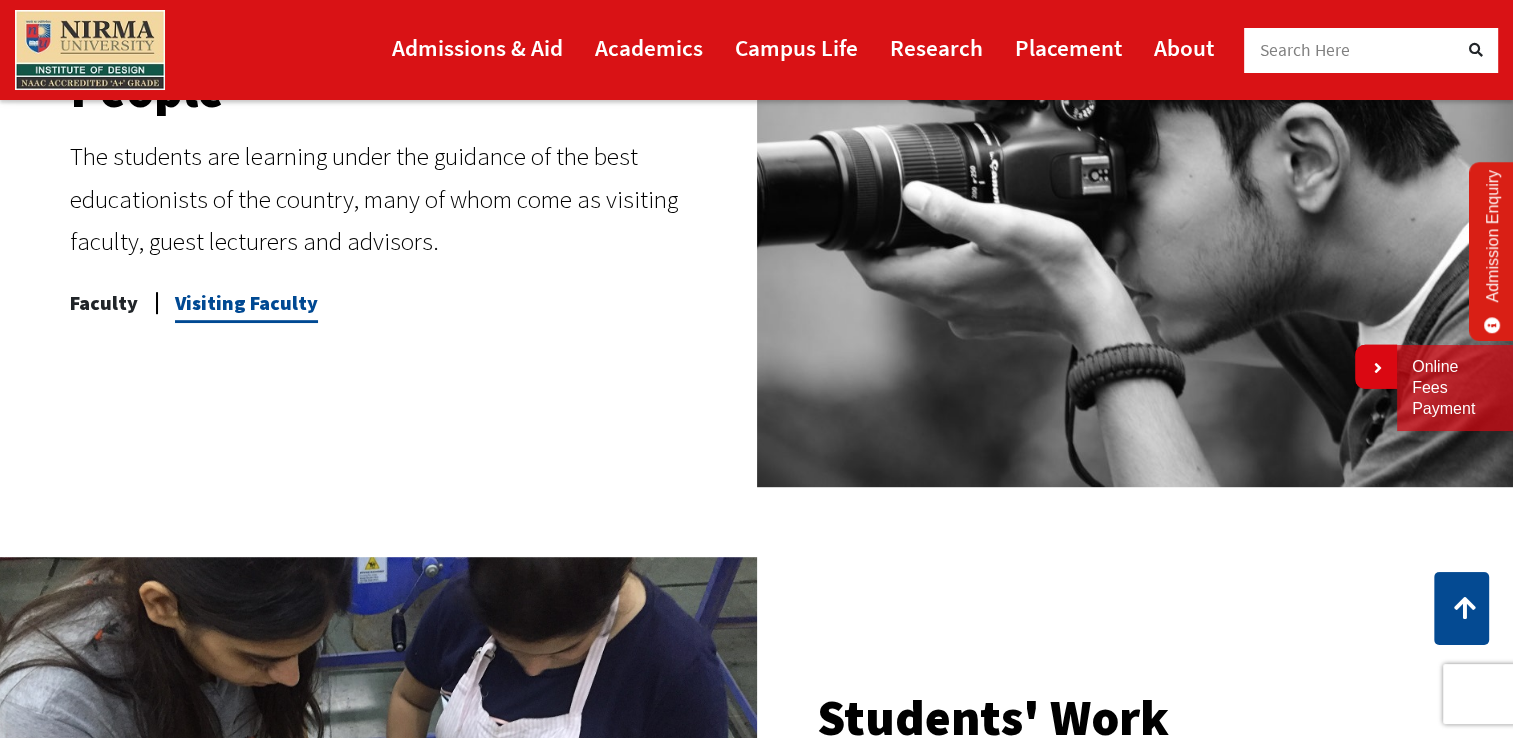 click on "Visiting Faculty" at bounding box center [246, 303] 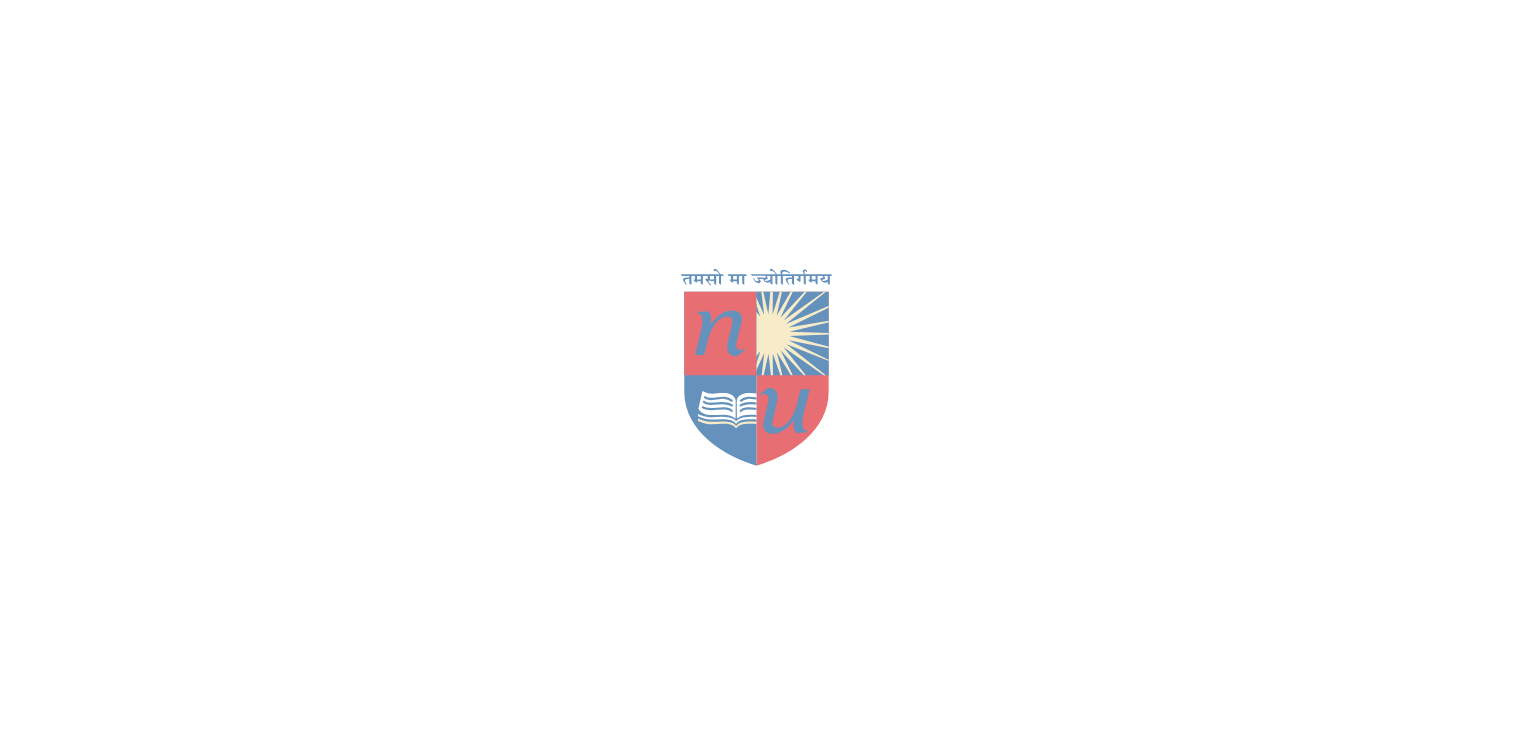 scroll, scrollTop: 0, scrollLeft: 0, axis: both 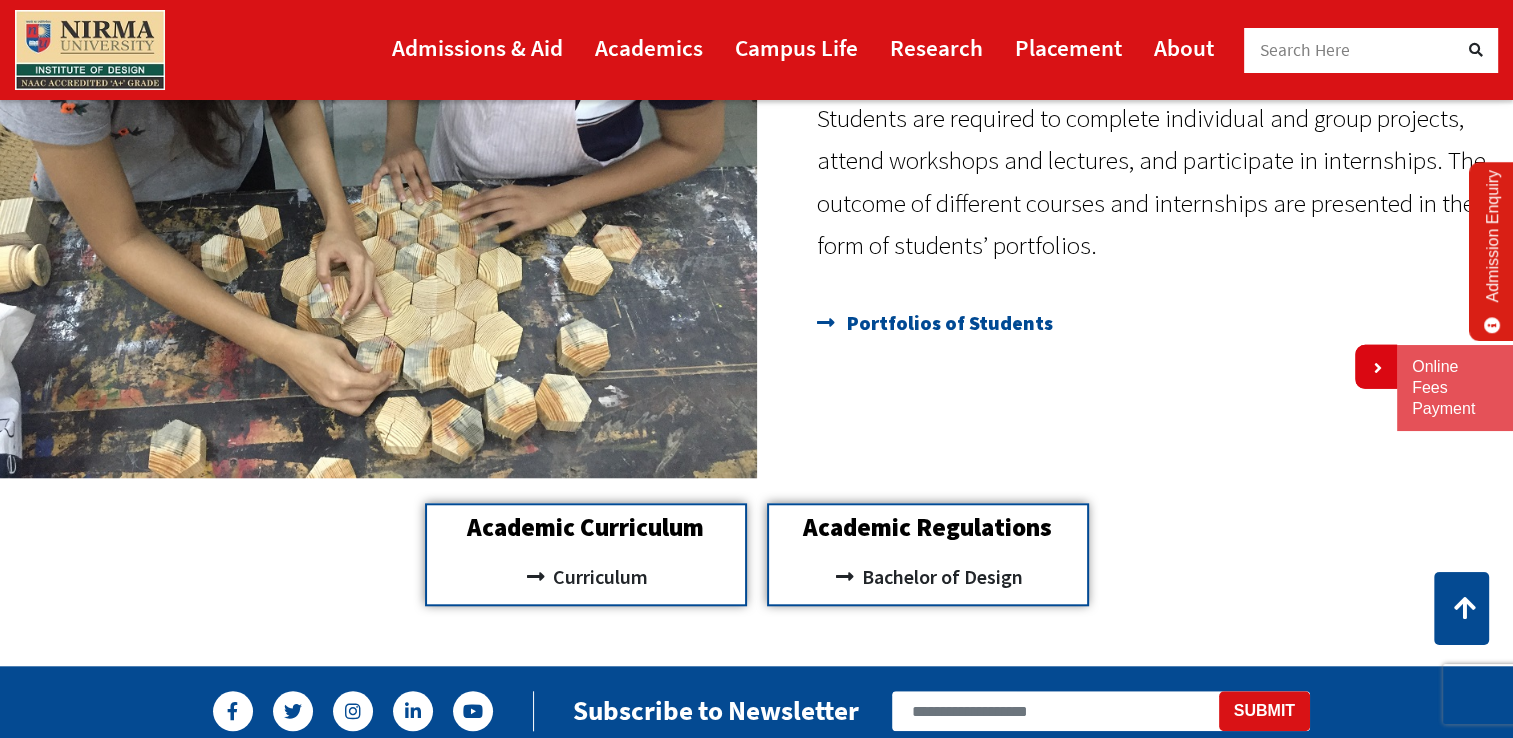 click on "Portfolios of Students" at bounding box center (947, 323) 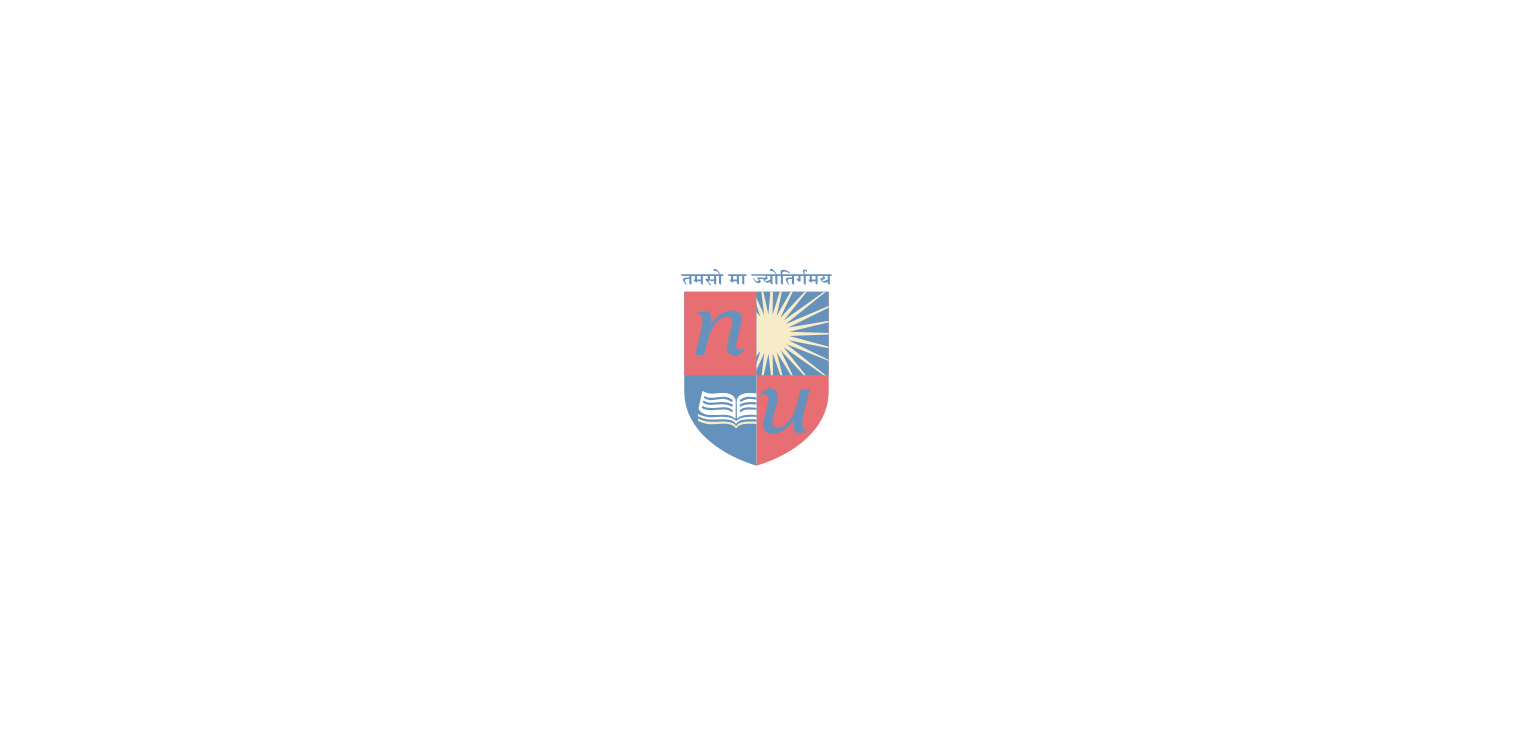 scroll, scrollTop: 0, scrollLeft: 0, axis: both 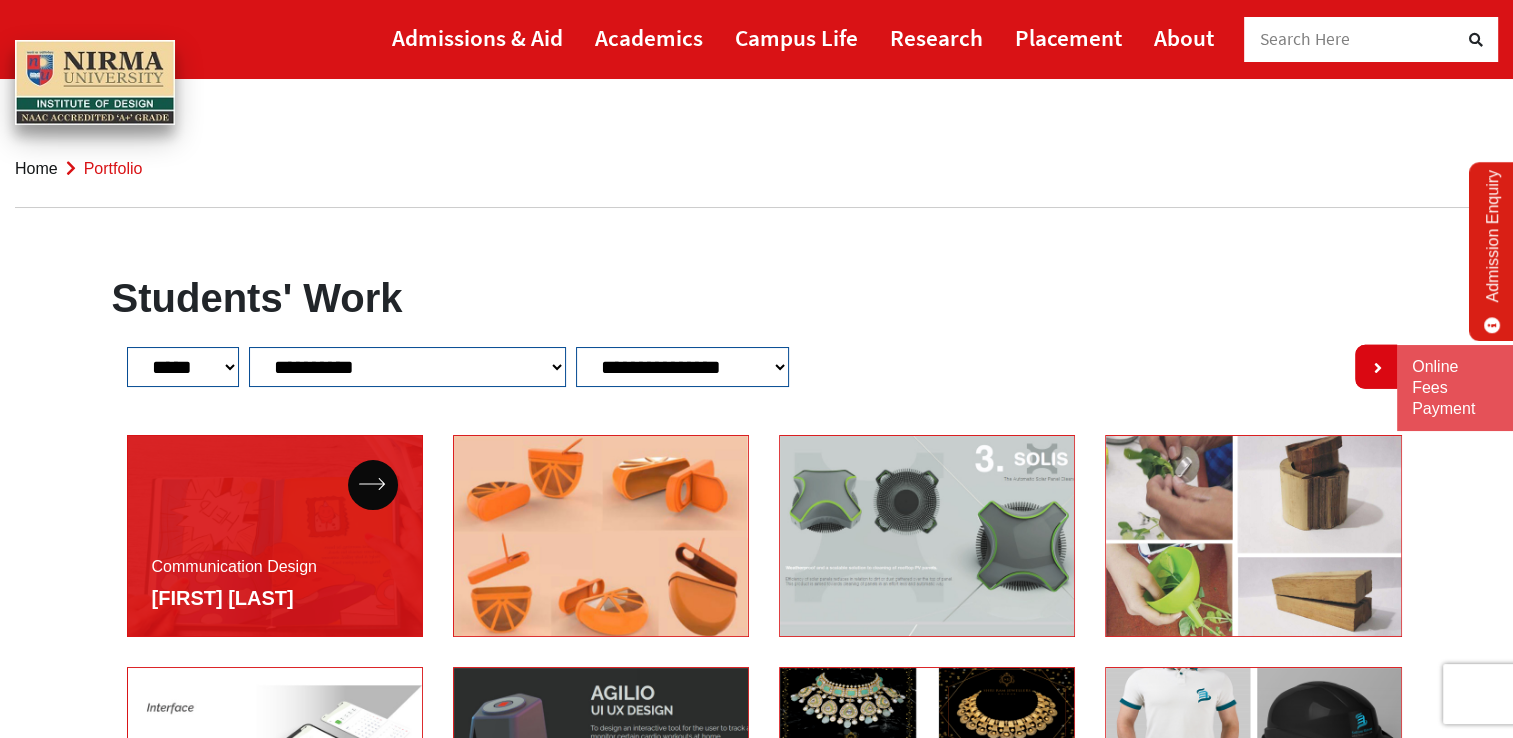 click on "Communication Design
[FIRST] [LAST]" at bounding box center (275, 536) 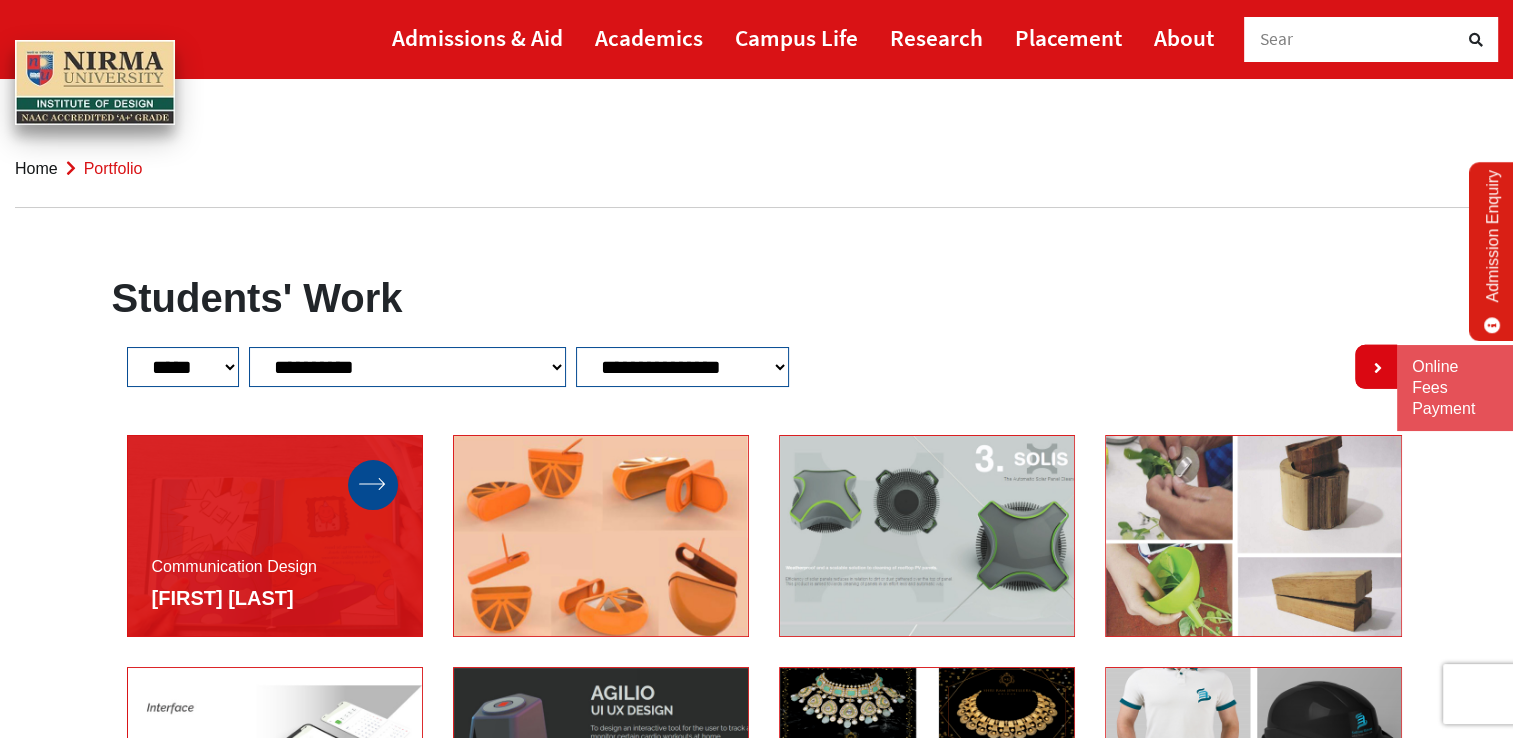 click 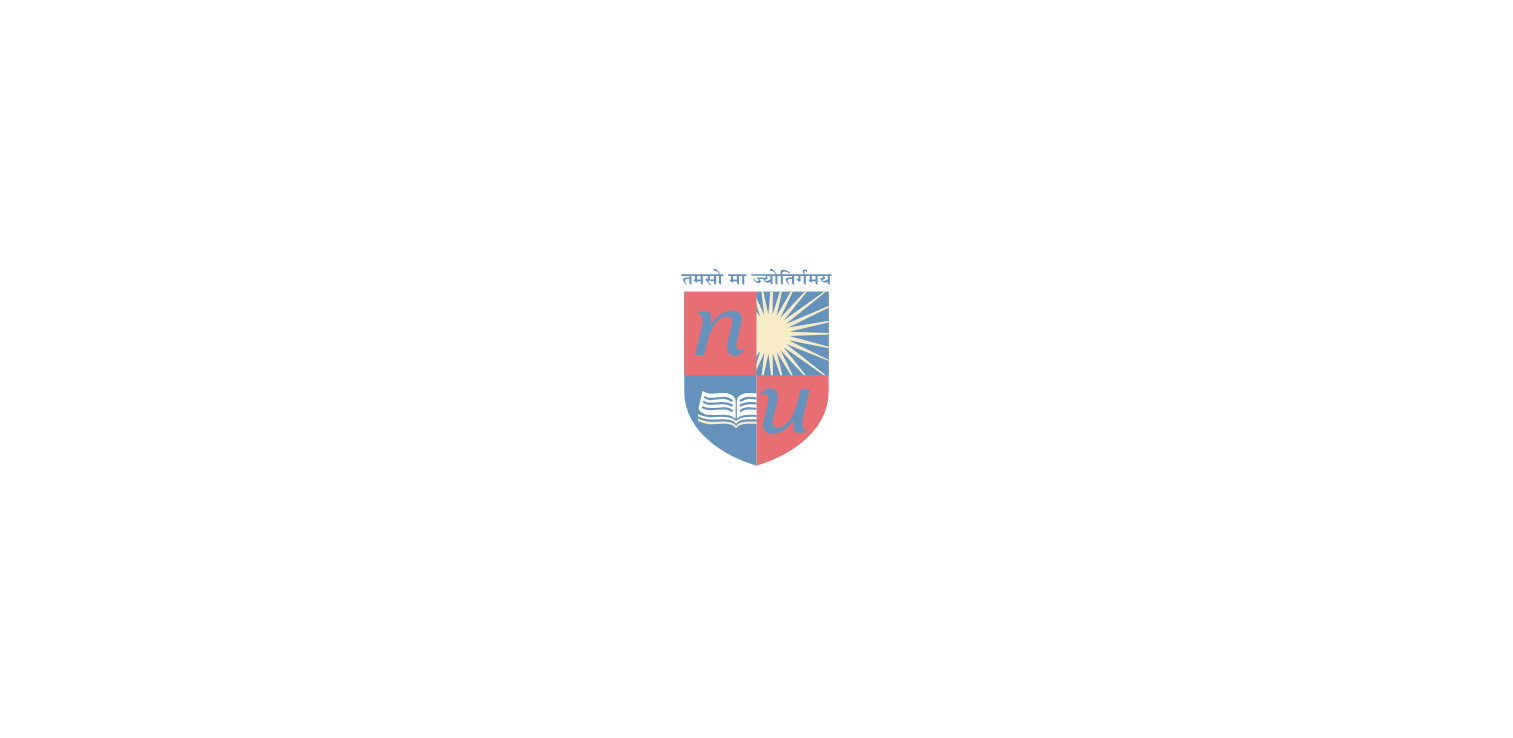 scroll, scrollTop: 0, scrollLeft: 0, axis: both 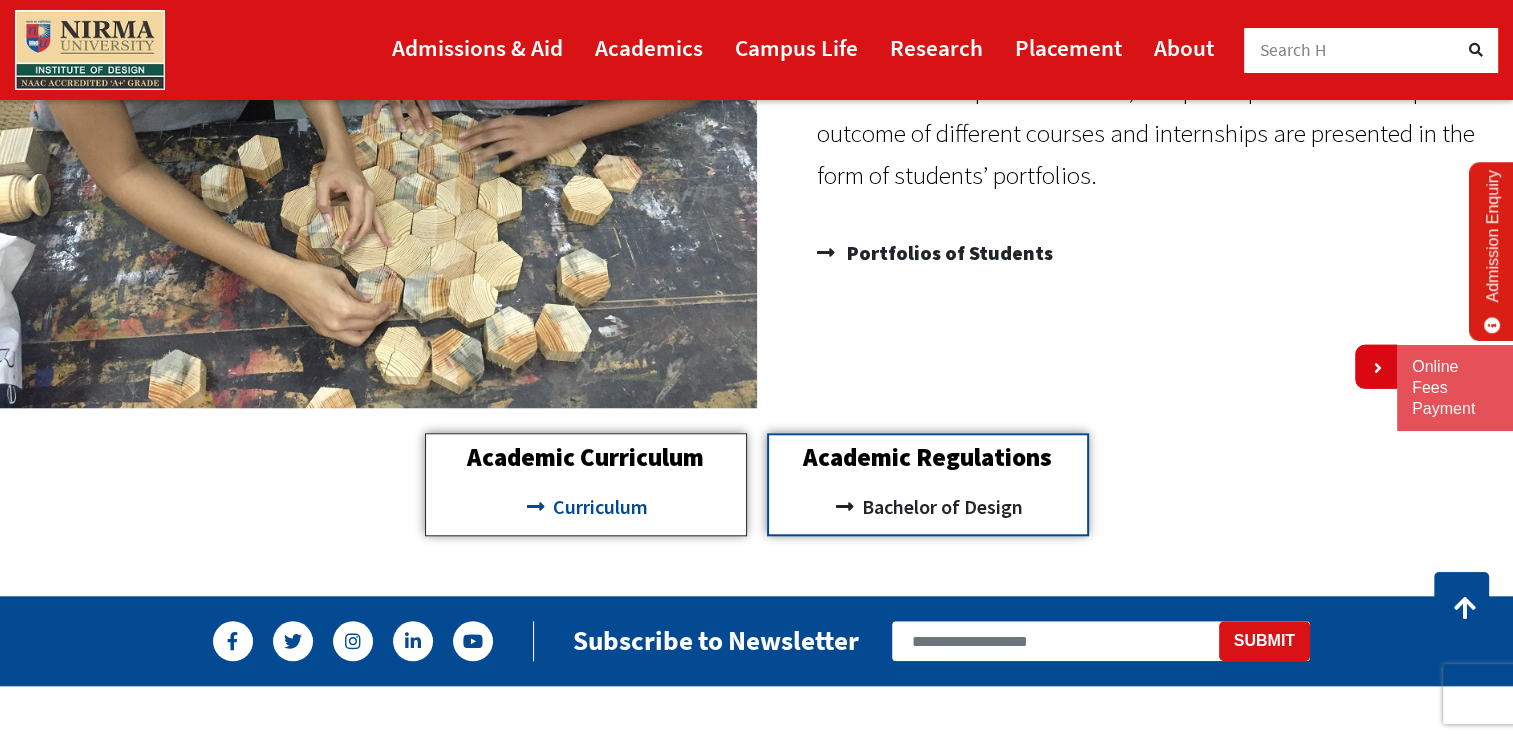 click on "Curriculum" at bounding box center (598, 507) 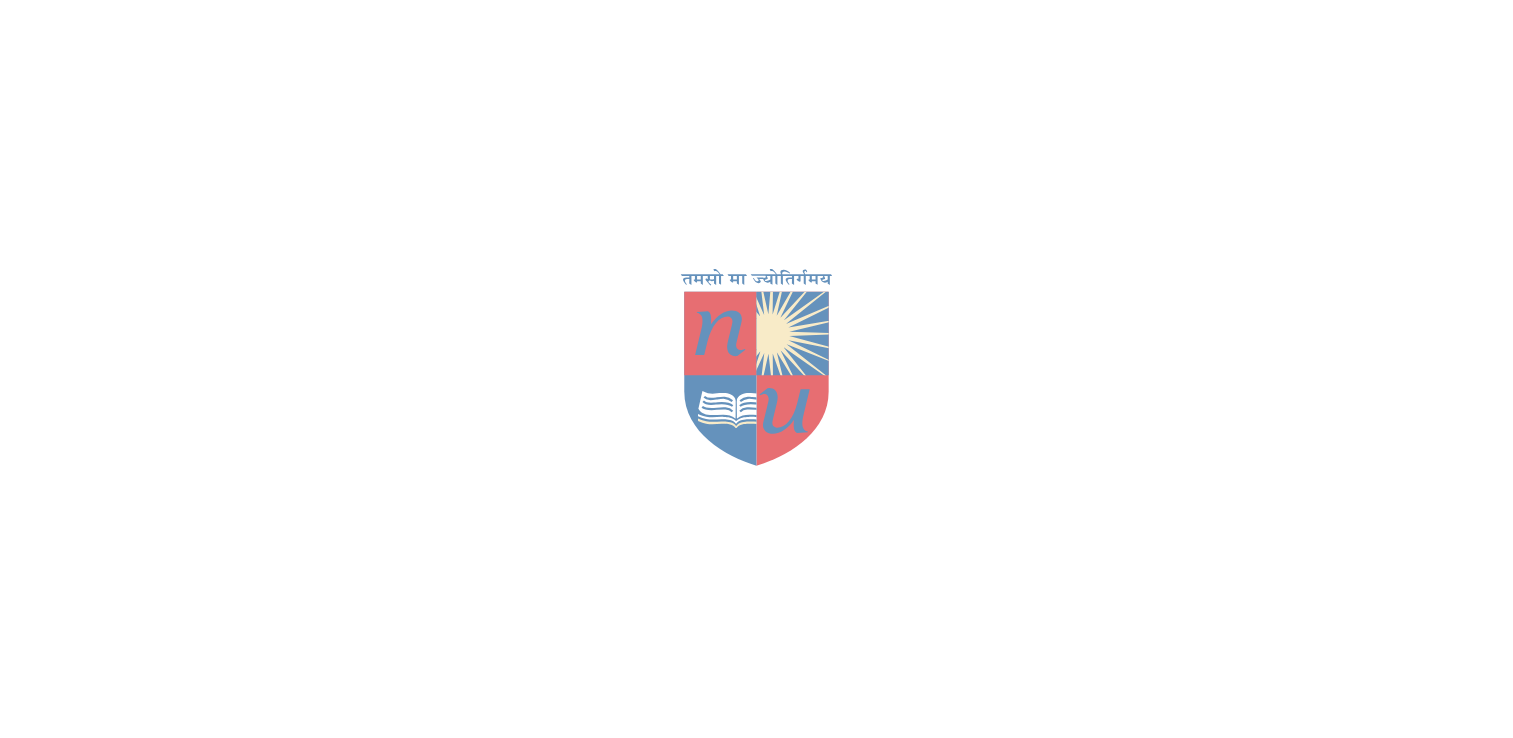 scroll, scrollTop: 0, scrollLeft: 0, axis: both 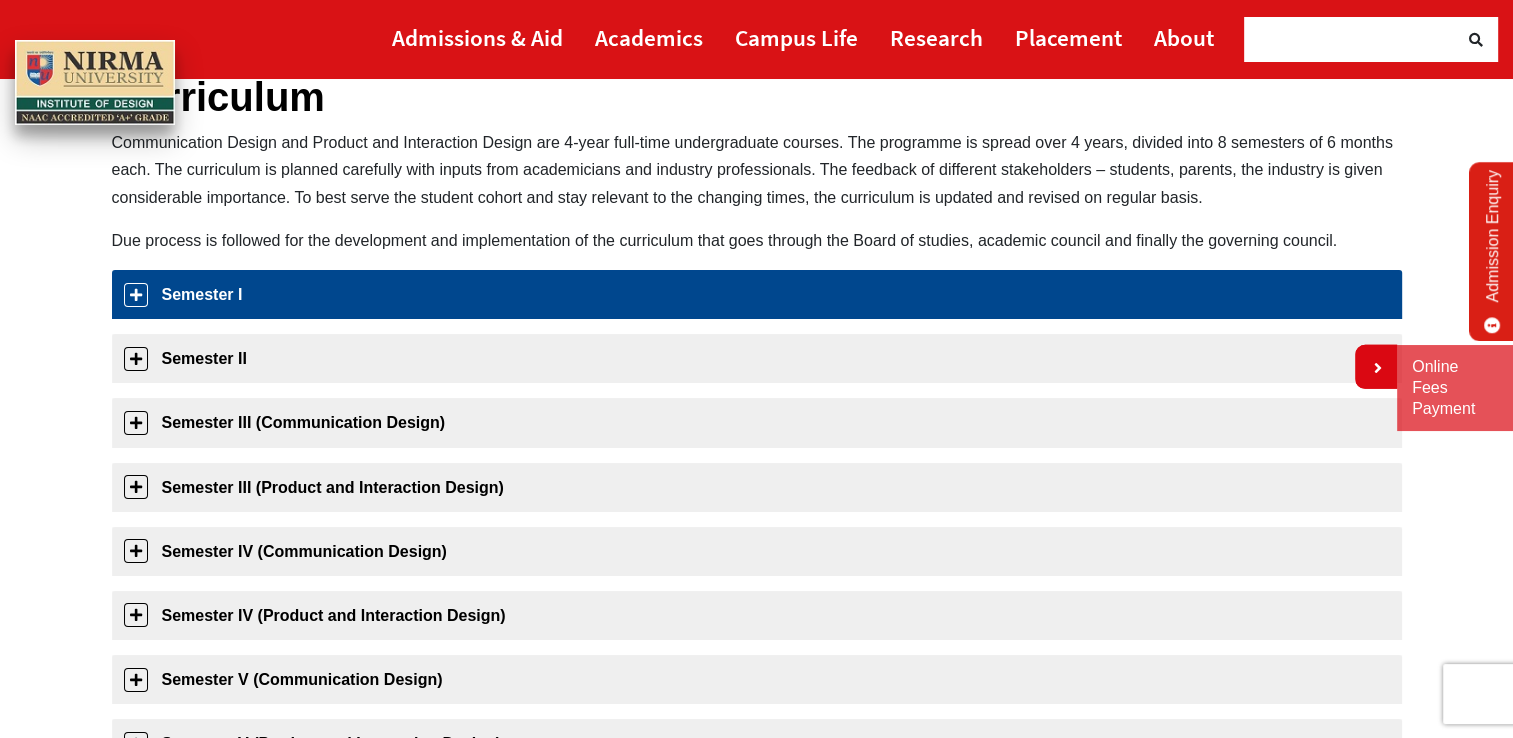 click on "Semester I" at bounding box center [757, 294] 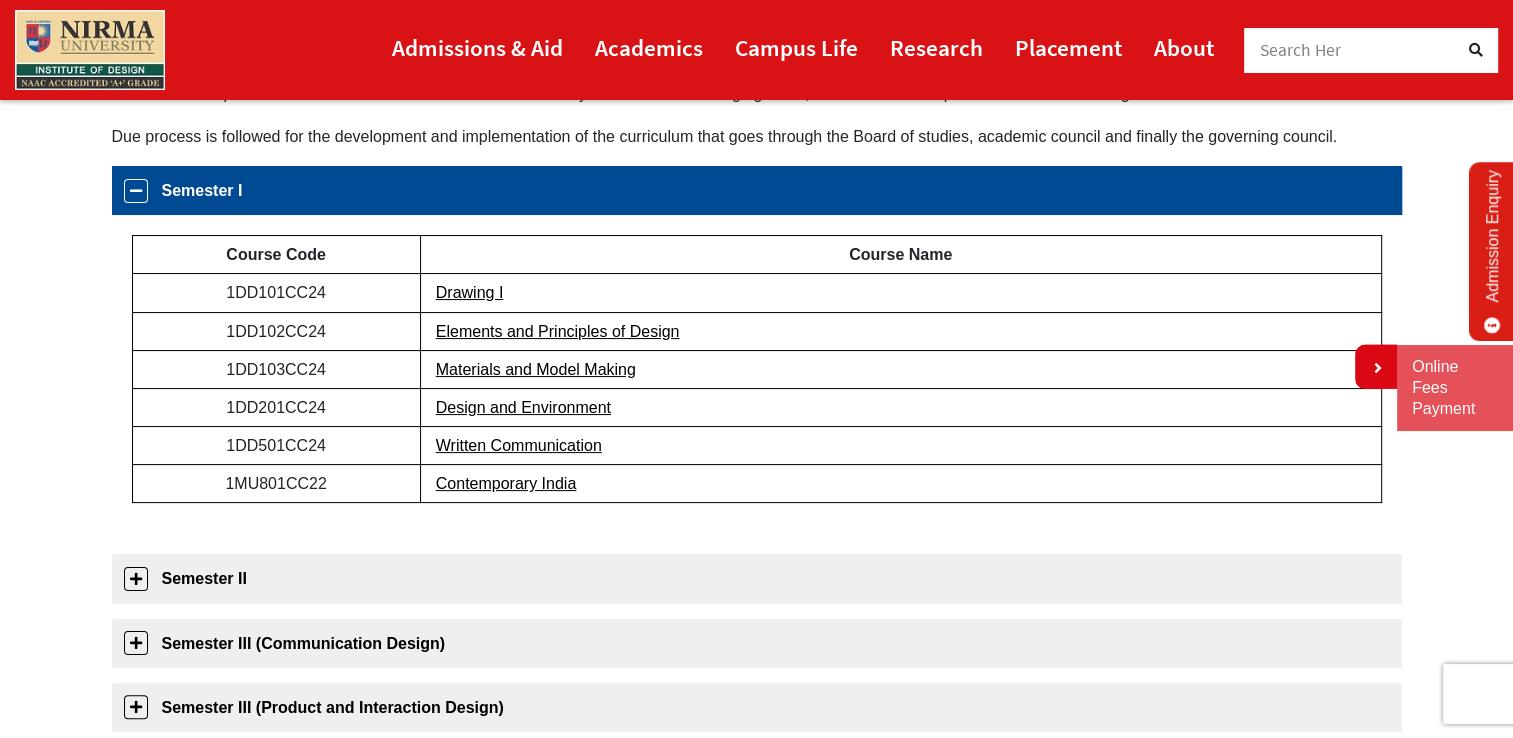scroll, scrollTop: 316, scrollLeft: 0, axis: vertical 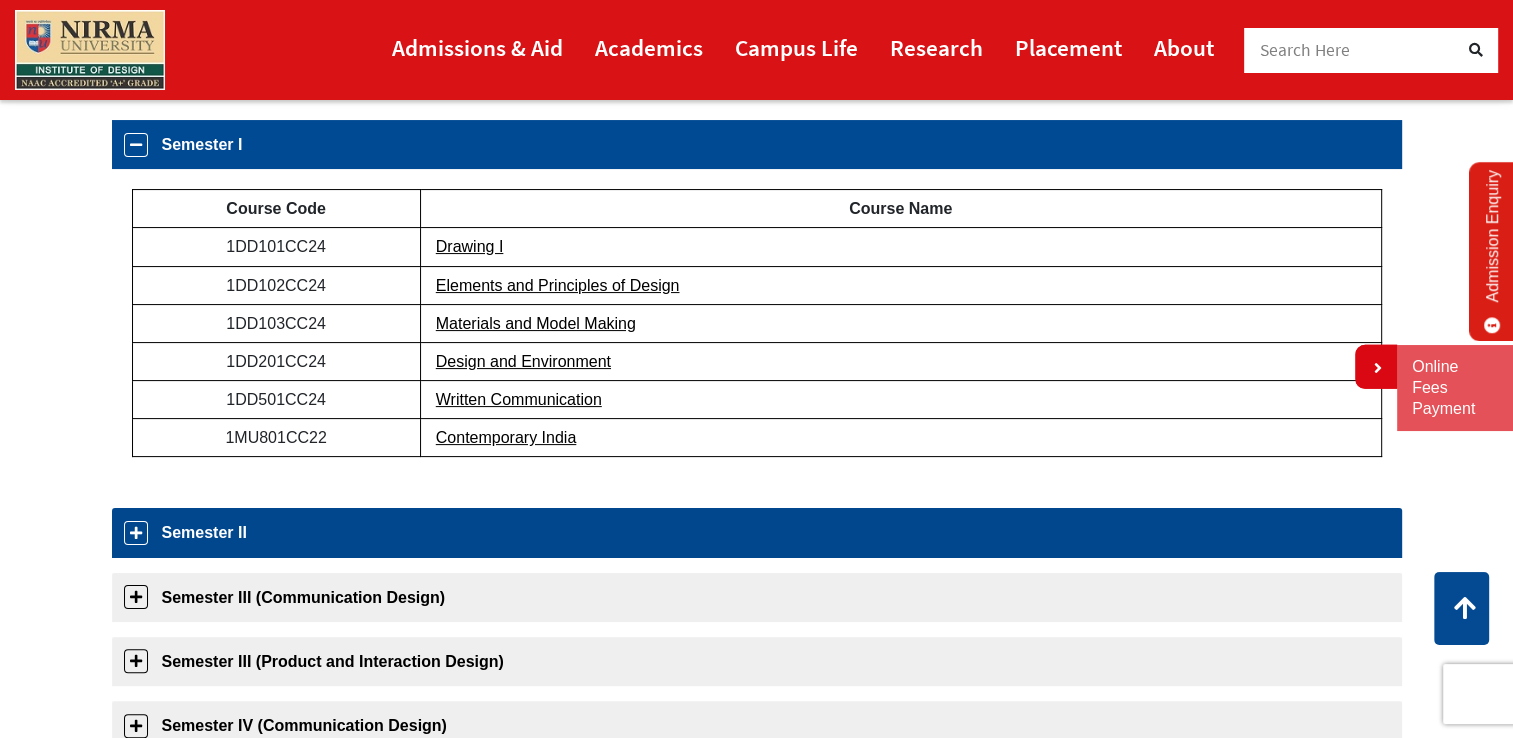 click on "Semester II" at bounding box center (757, 532) 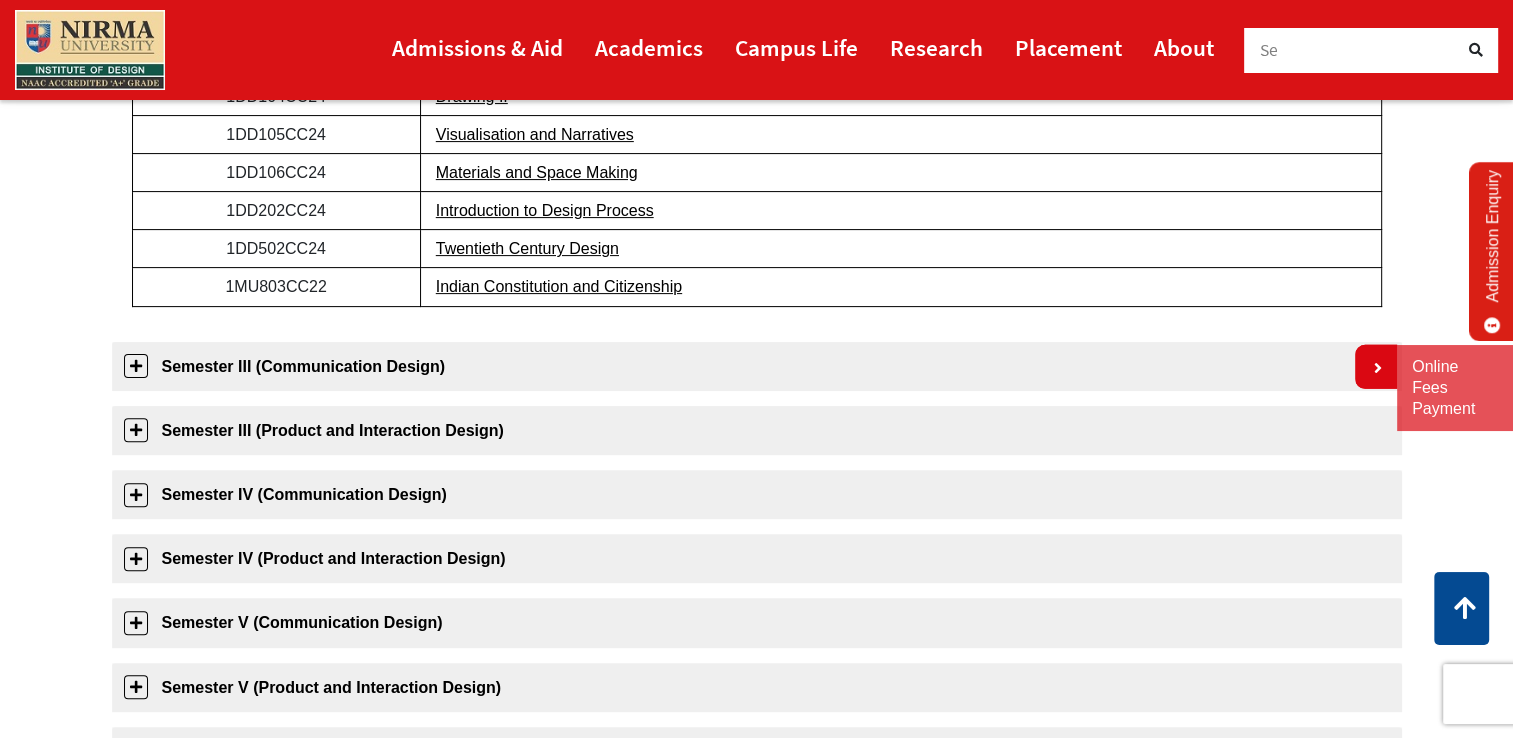 scroll, scrollTop: 547, scrollLeft: 0, axis: vertical 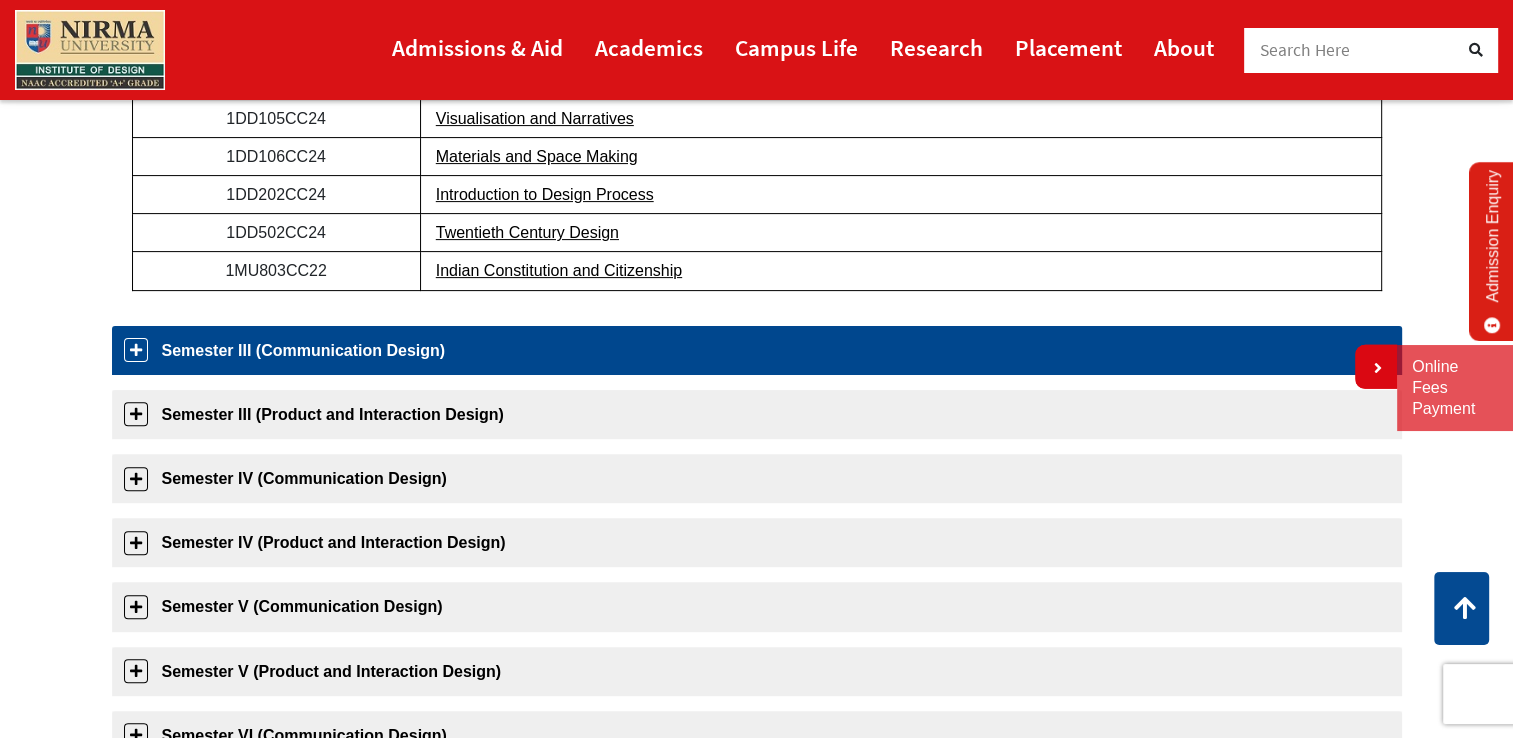 click on "Semester III (Communication Design)" at bounding box center (757, 350) 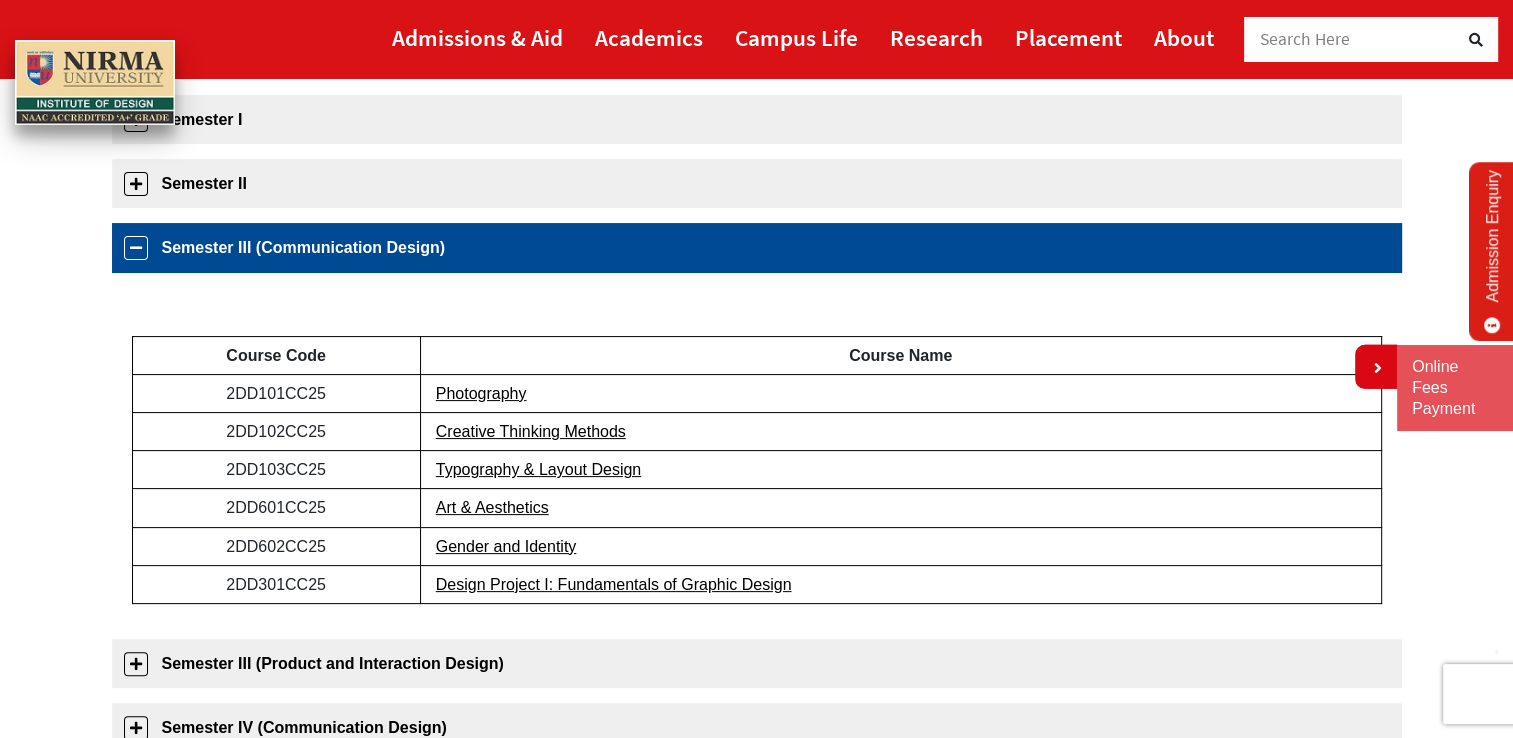 scroll, scrollTop: 444, scrollLeft: 0, axis: vertical 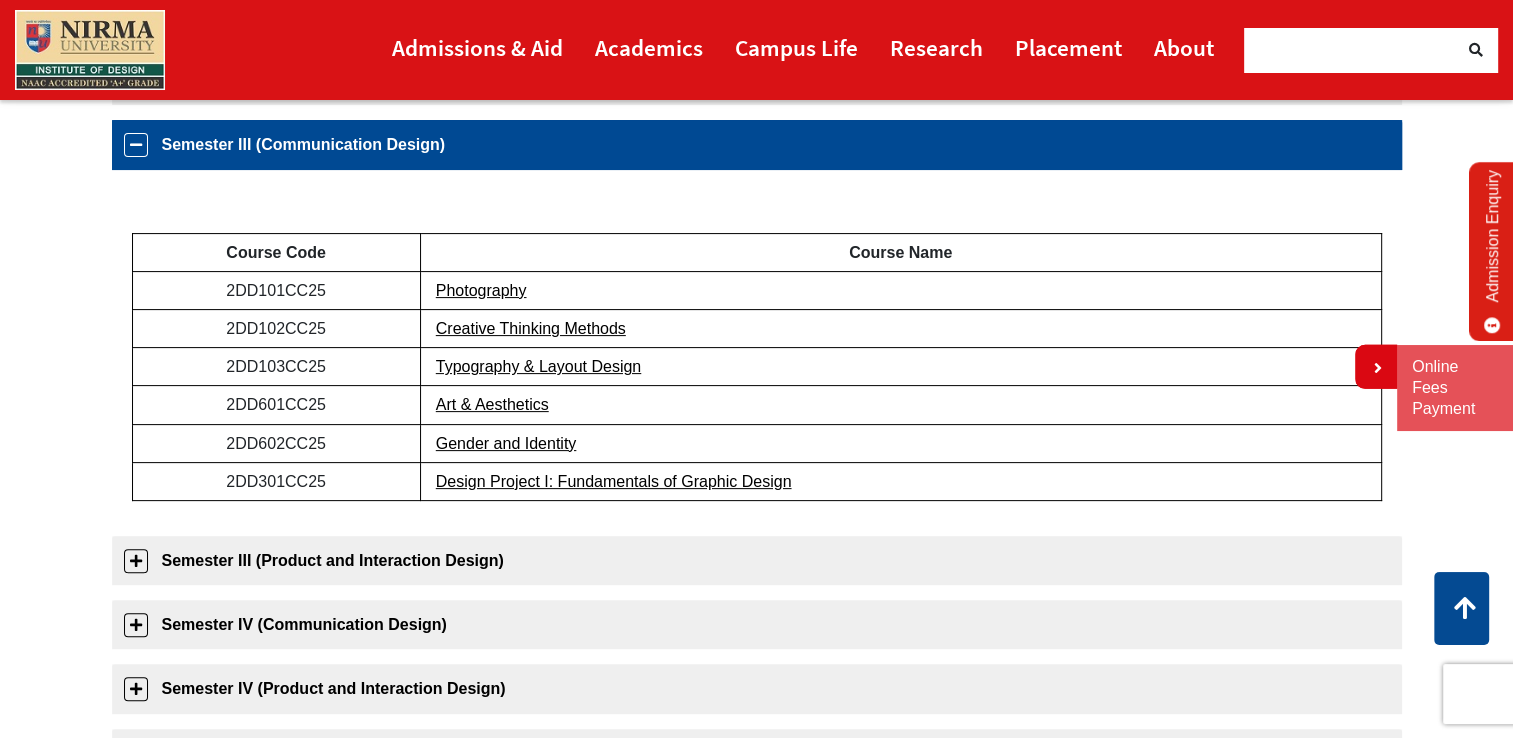 click on "Semester III (Communication Design)" at bounding box center [757, 144] 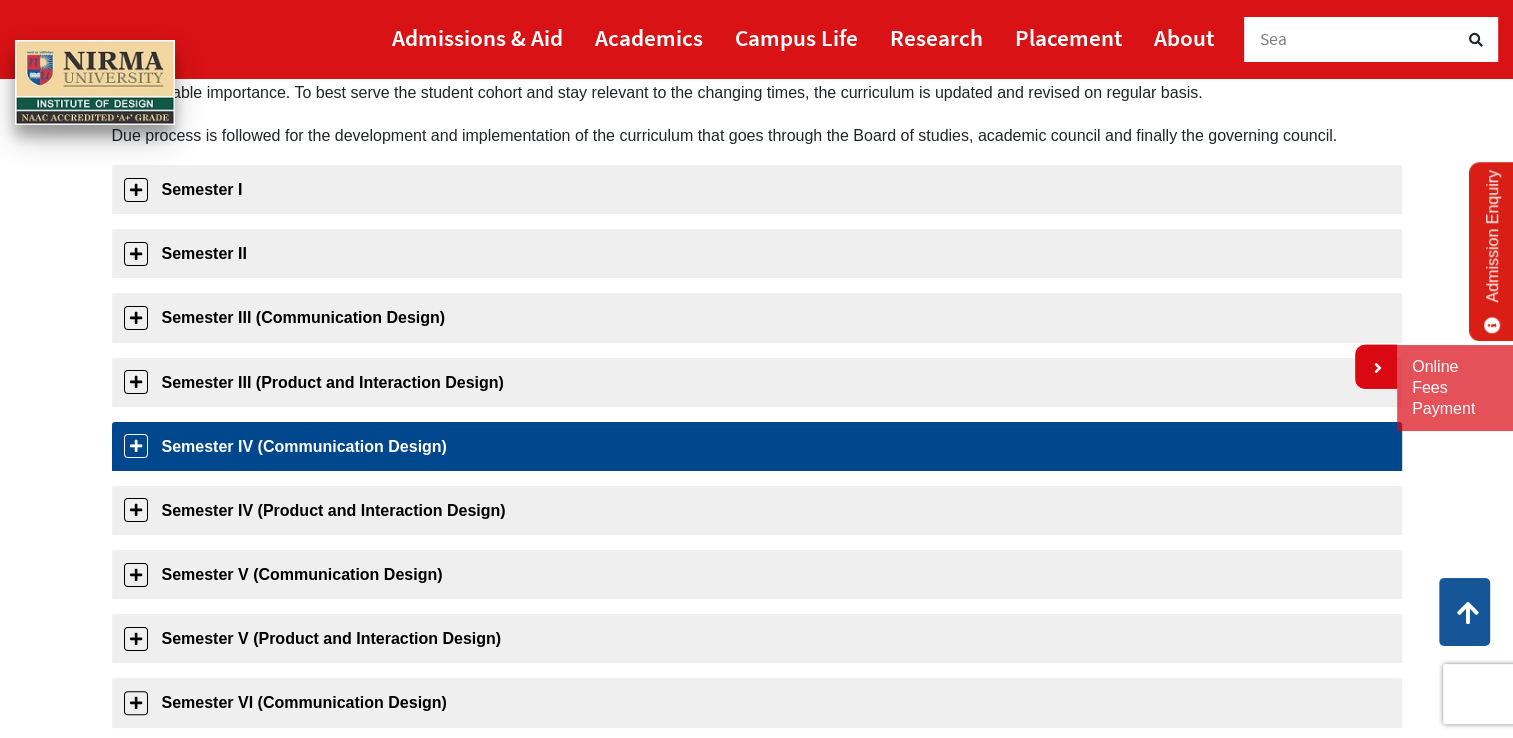 scroll, scrollTop: 110, scrollLeft: 0, axis: vertical 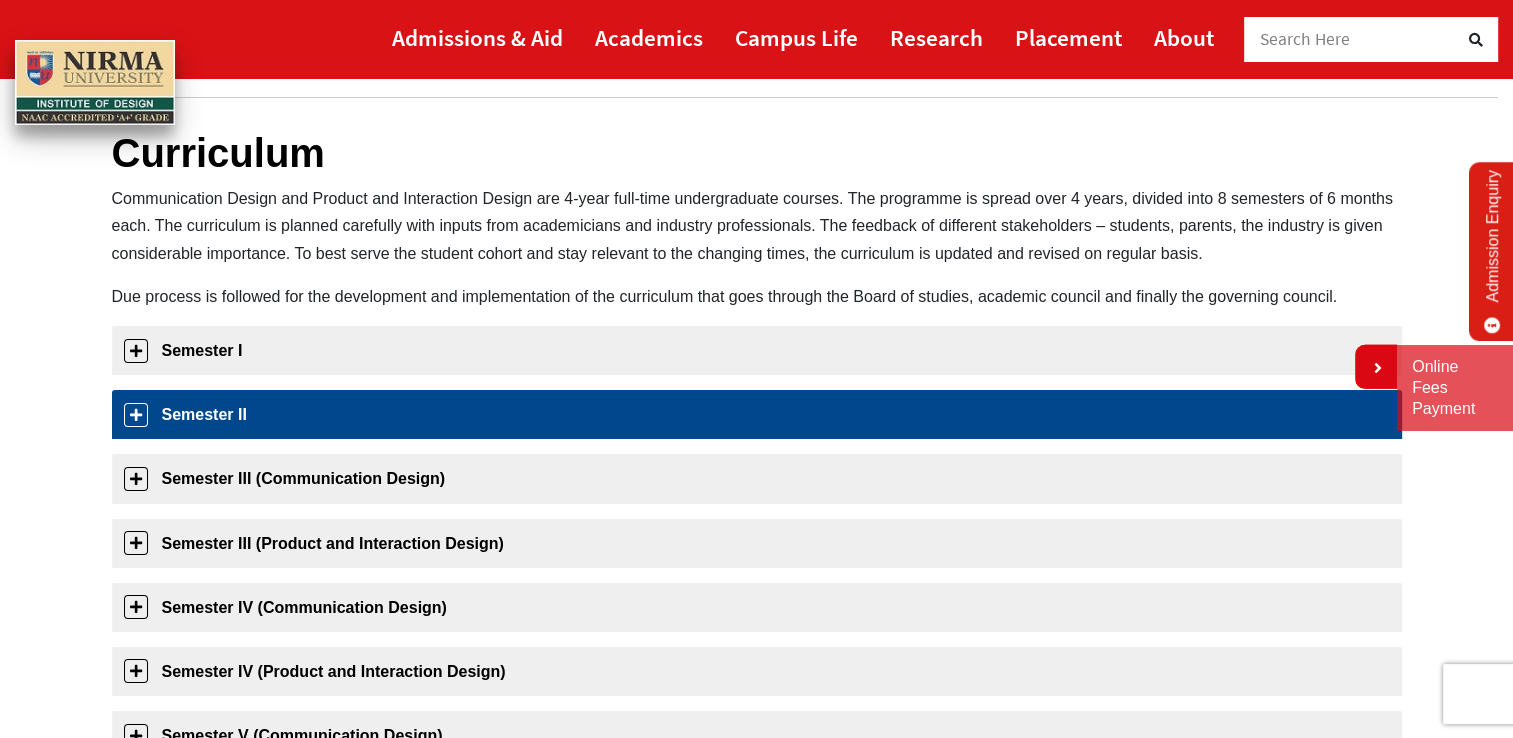 click on "Semester II" at bounding box center [757, 414] 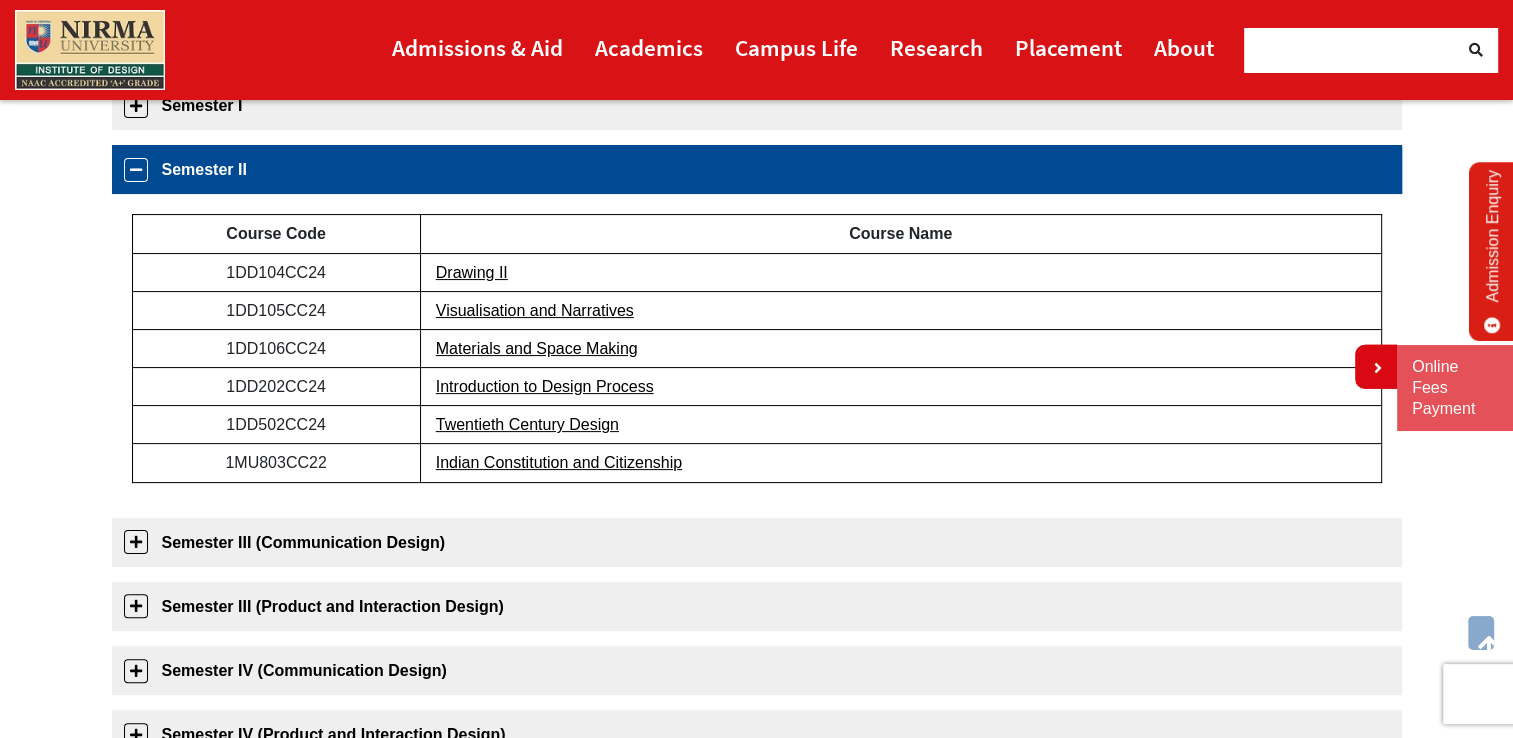 scroll, scrollTop: 380, scrollLeft: 0, axis: vertical 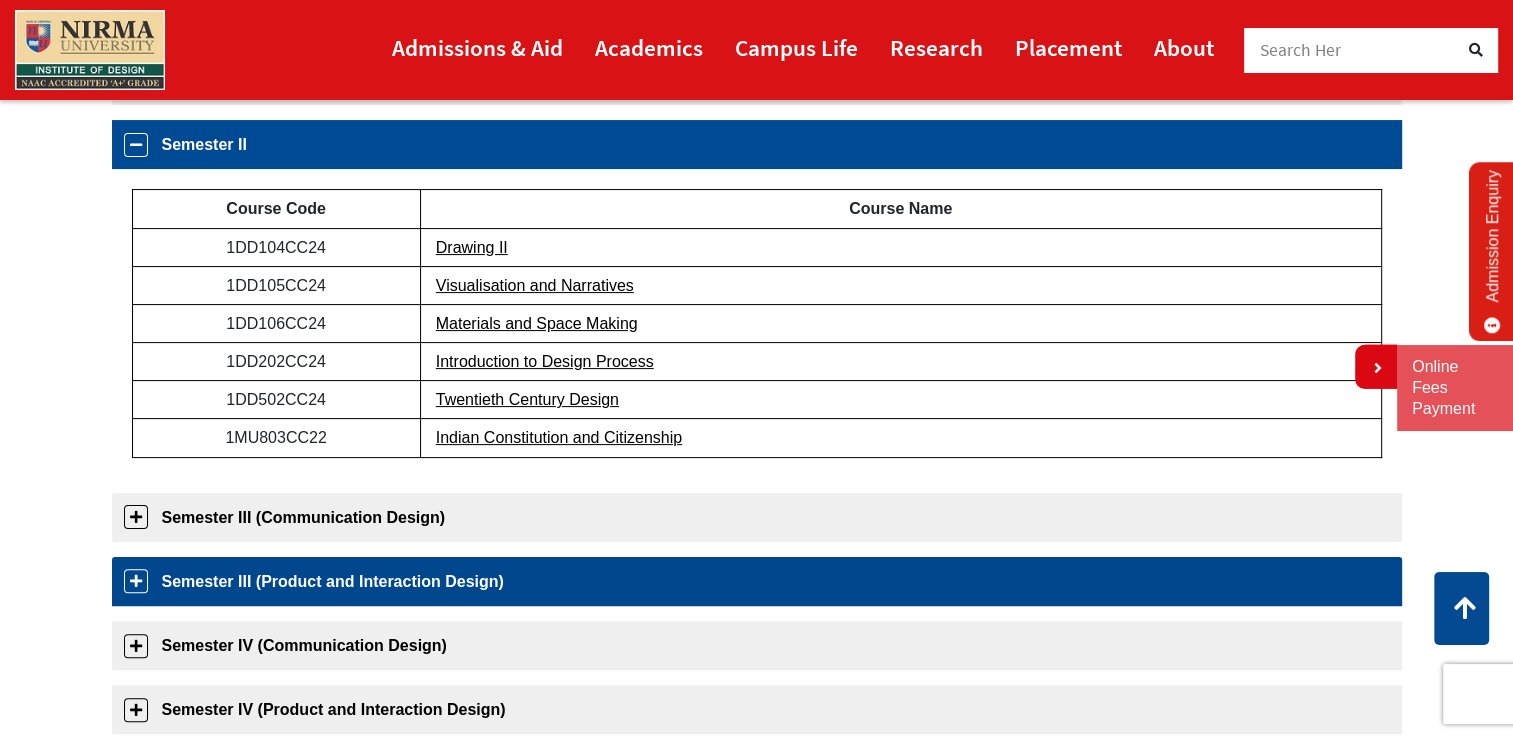 click on "Semester III (Product and Interaction Design)" at bounding box center [757, 581] 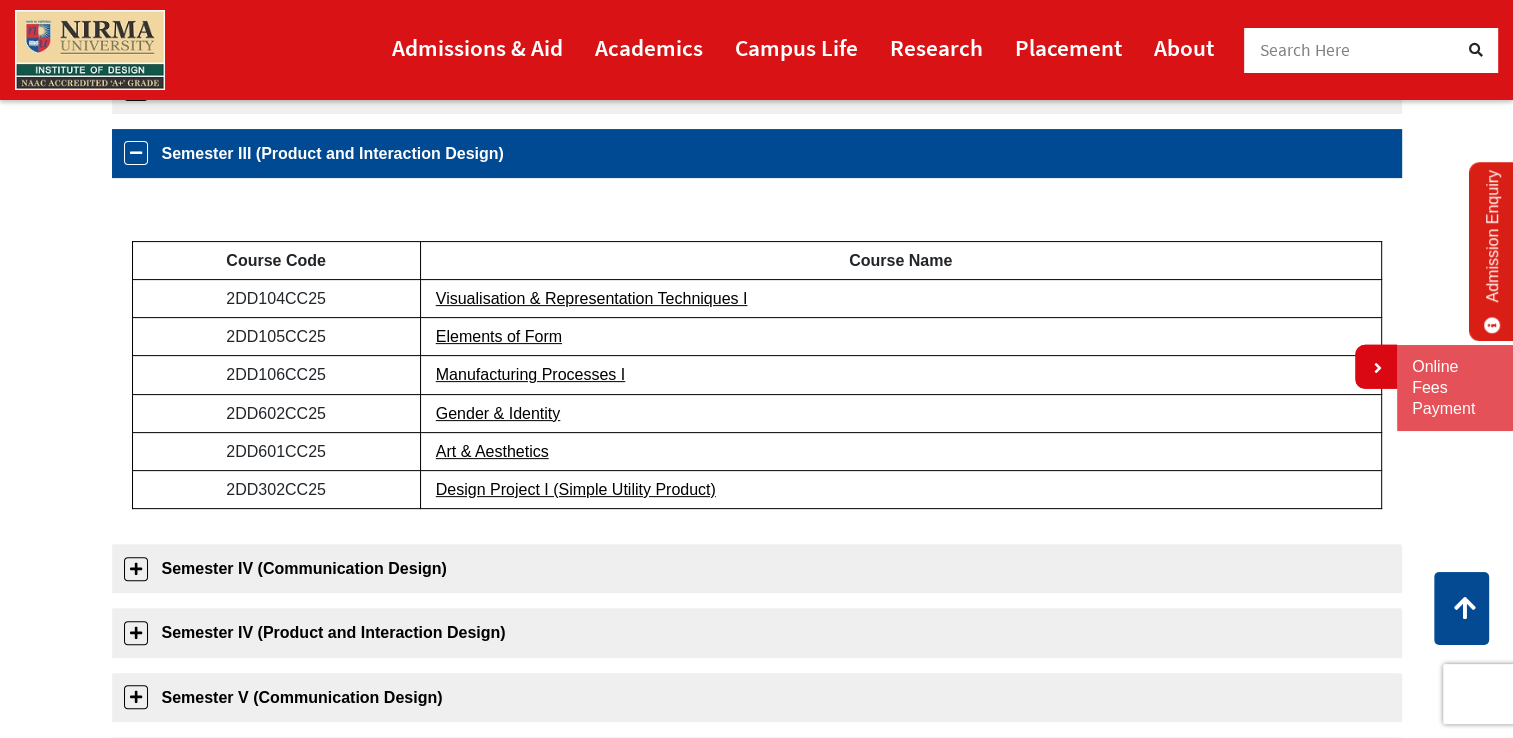 scroll, scrollTop: 508, scrollLeft: 0, axis: vertical 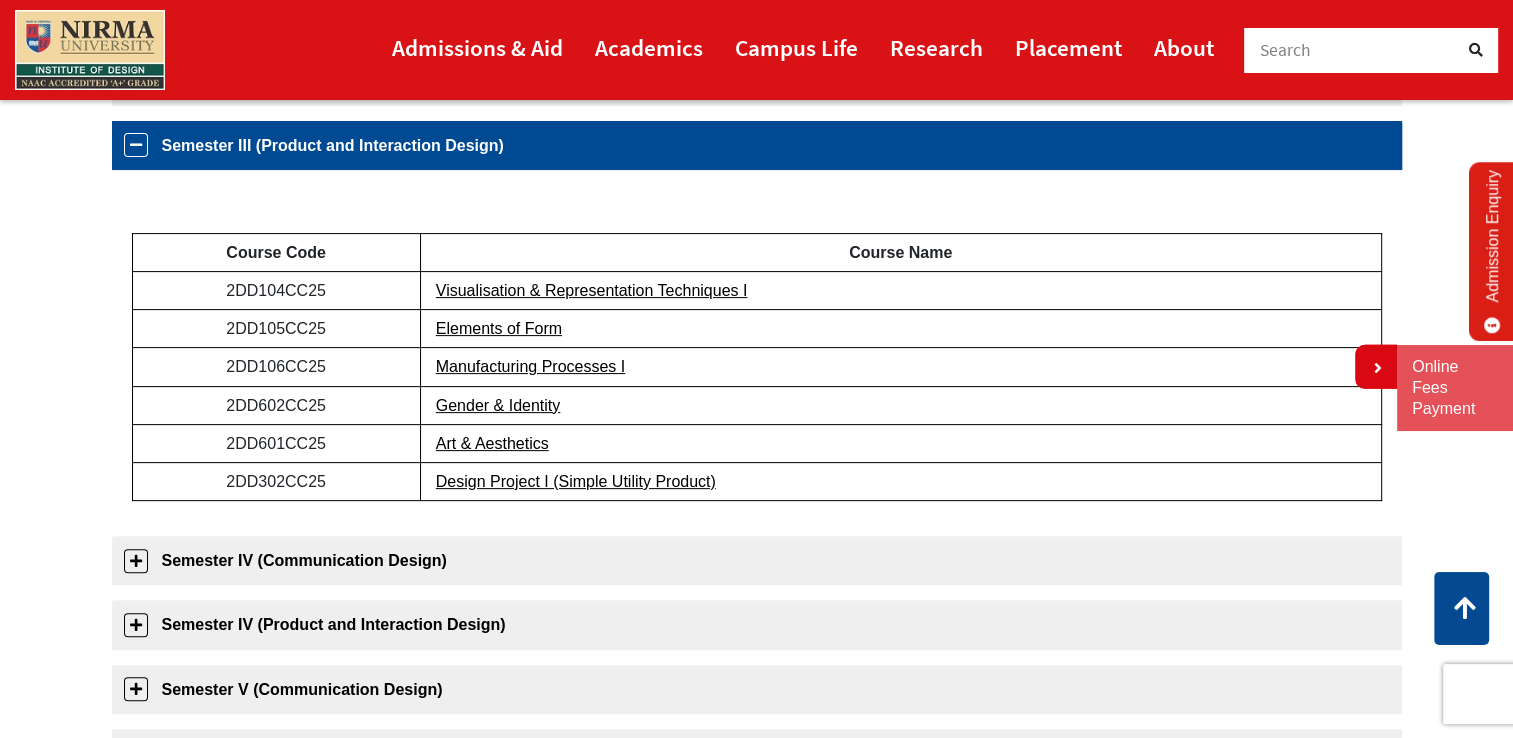 click on "Semester III (Product and Interaction Design)" at bounding box center (757, 145) 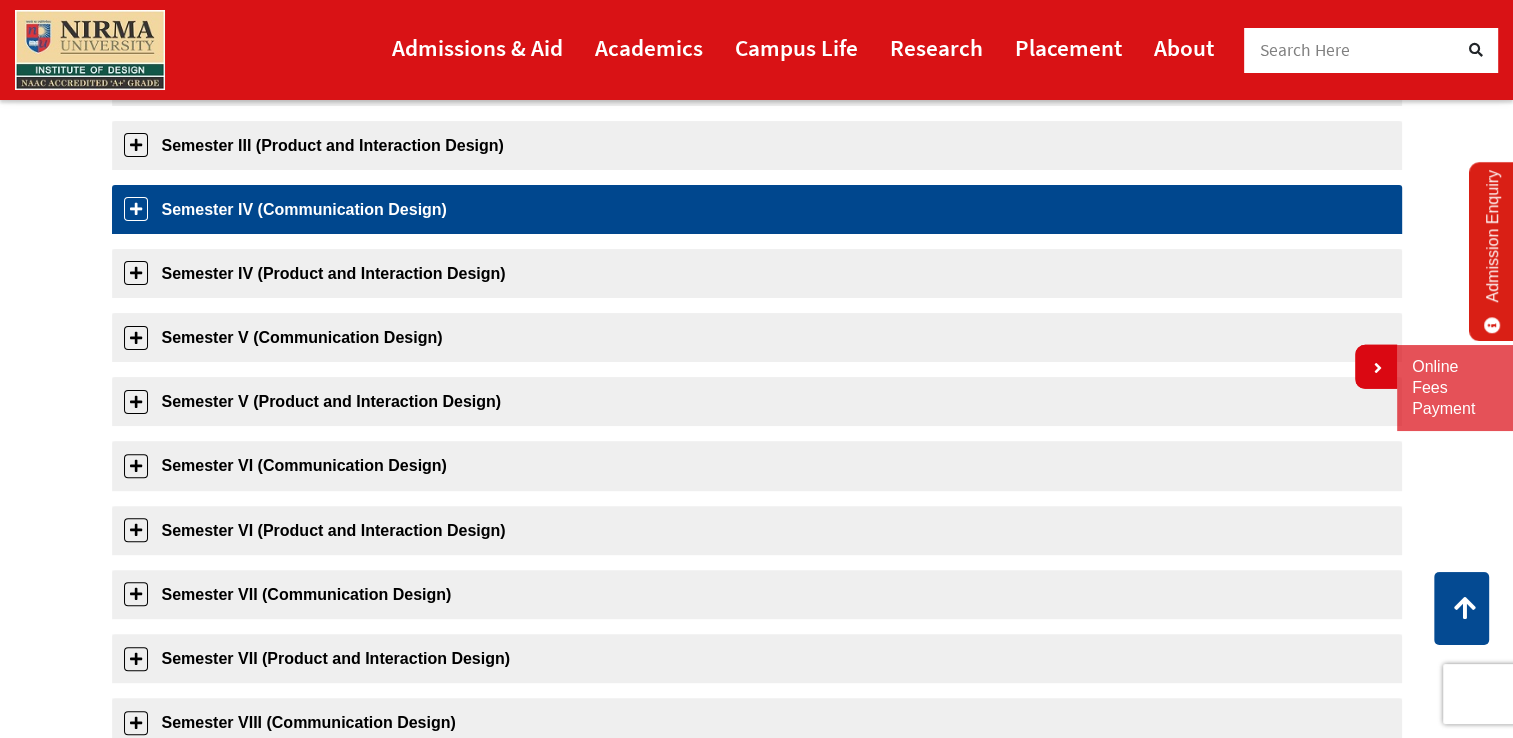 click on "Semester IV (Communication Design)" at bounding box center (757, 209) 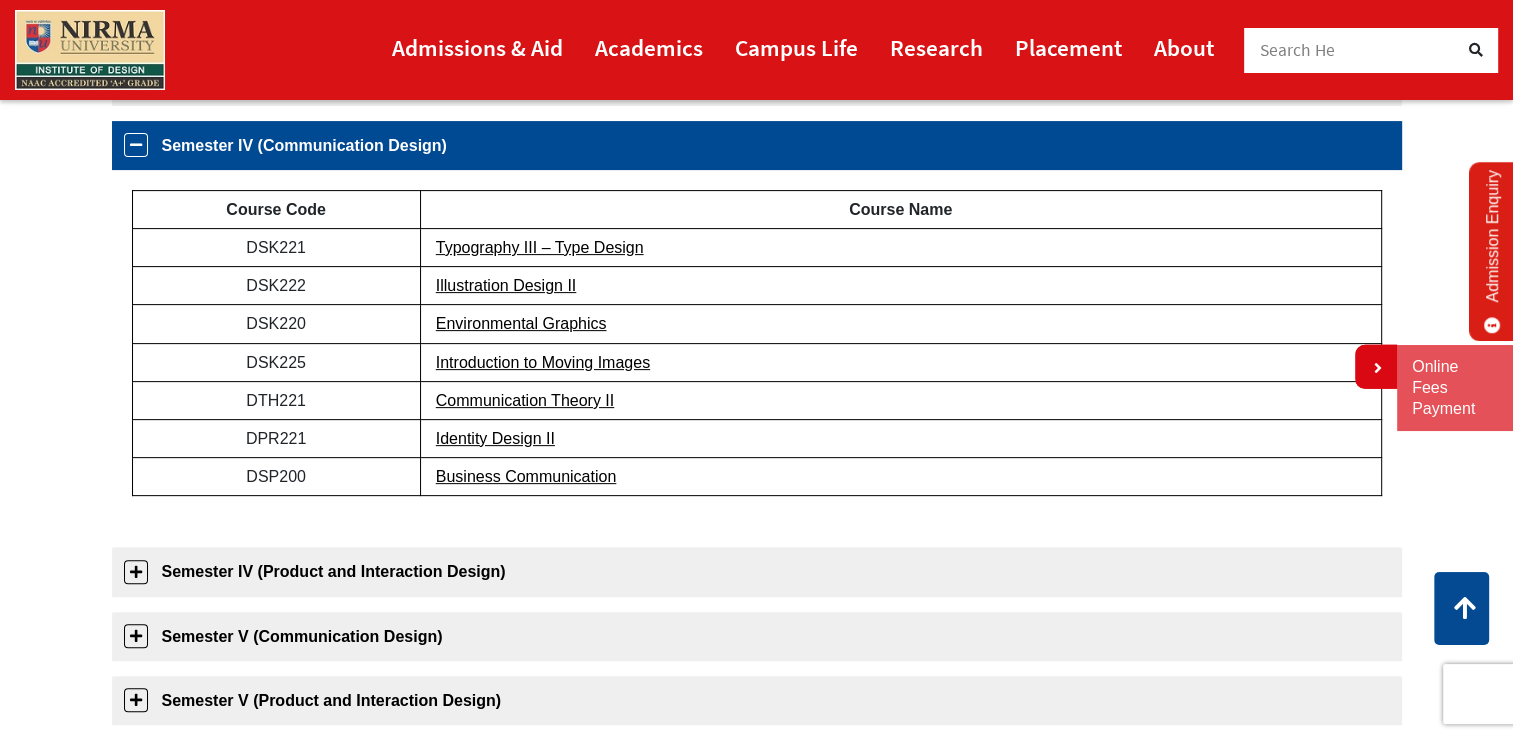 scroll, scrollTop: 572, scrollLeft: 0, axis: vertical 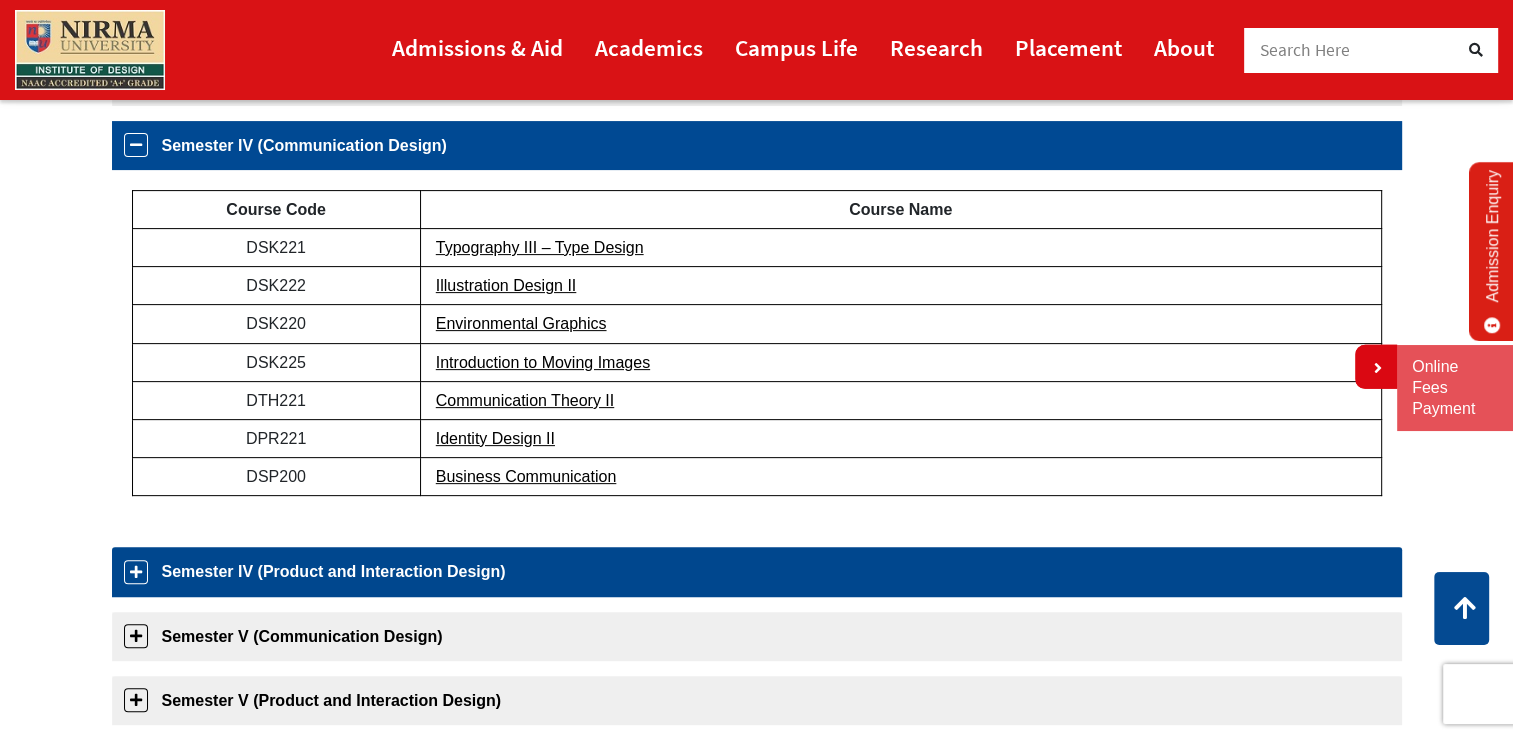 click on "Semester IV (Product and Interaction Design)" at bounding box center (757, 571) 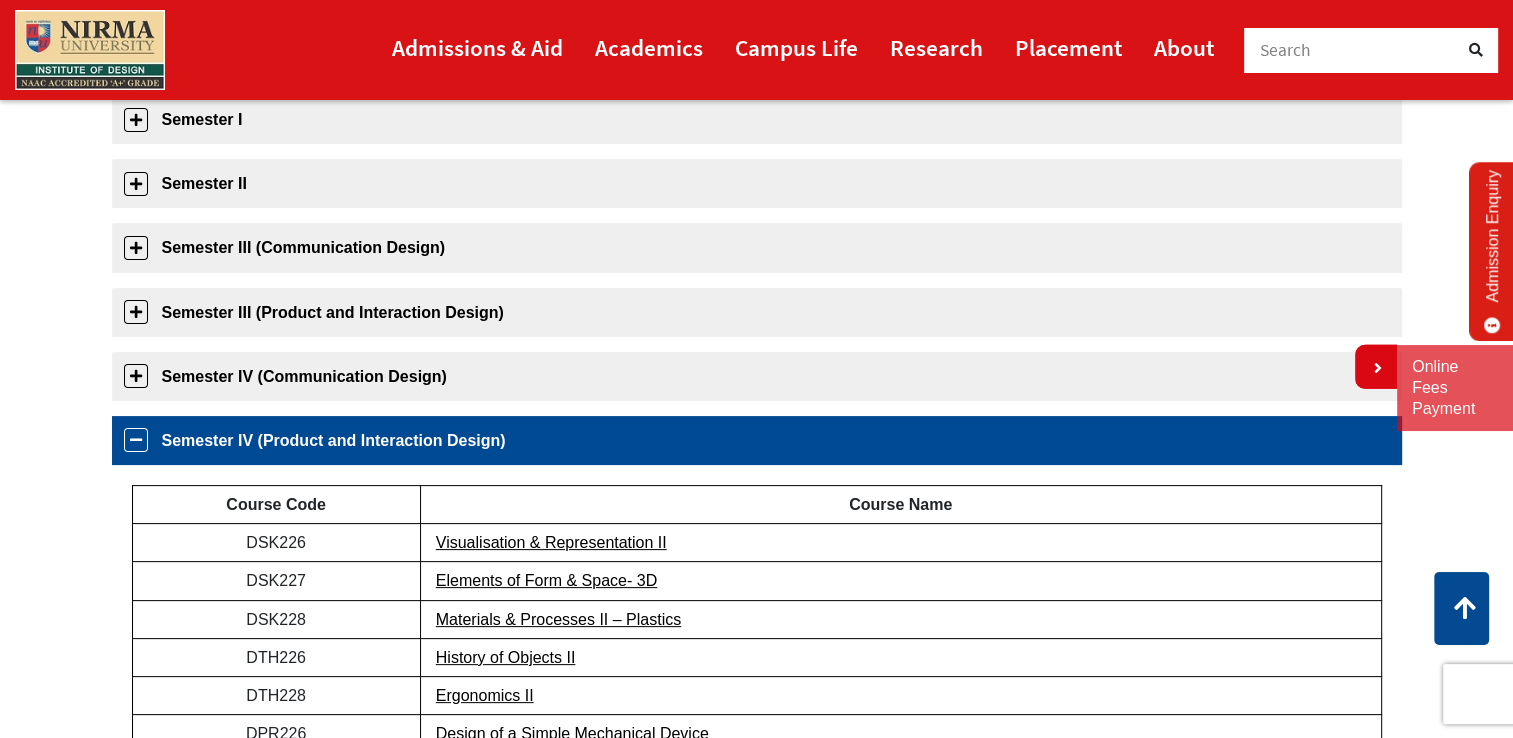 scroll, scrollTop: 304, scrollLeft: 0, axis: vertical 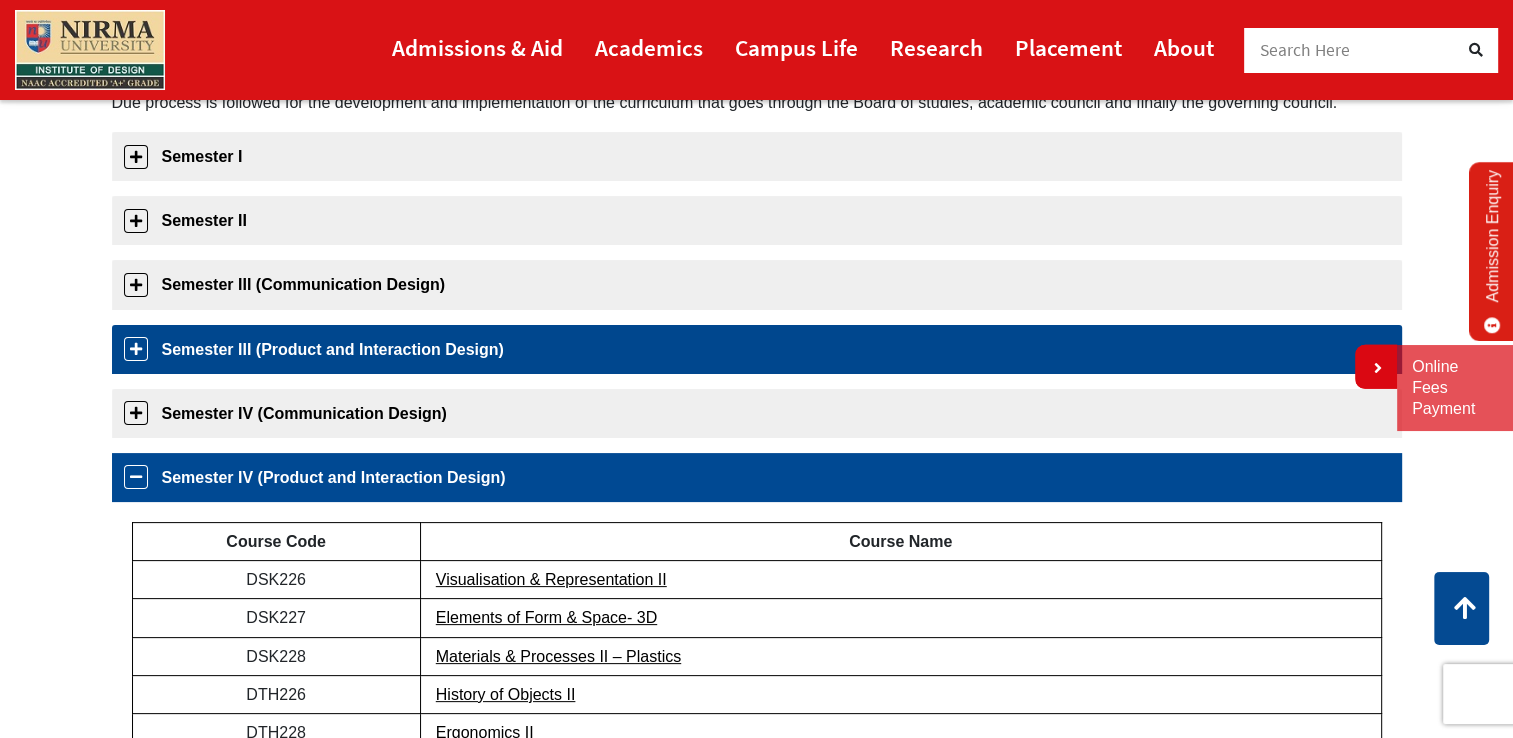 click on "Semester III (Product and Interaction Design)" at bounding box center [757, 349] 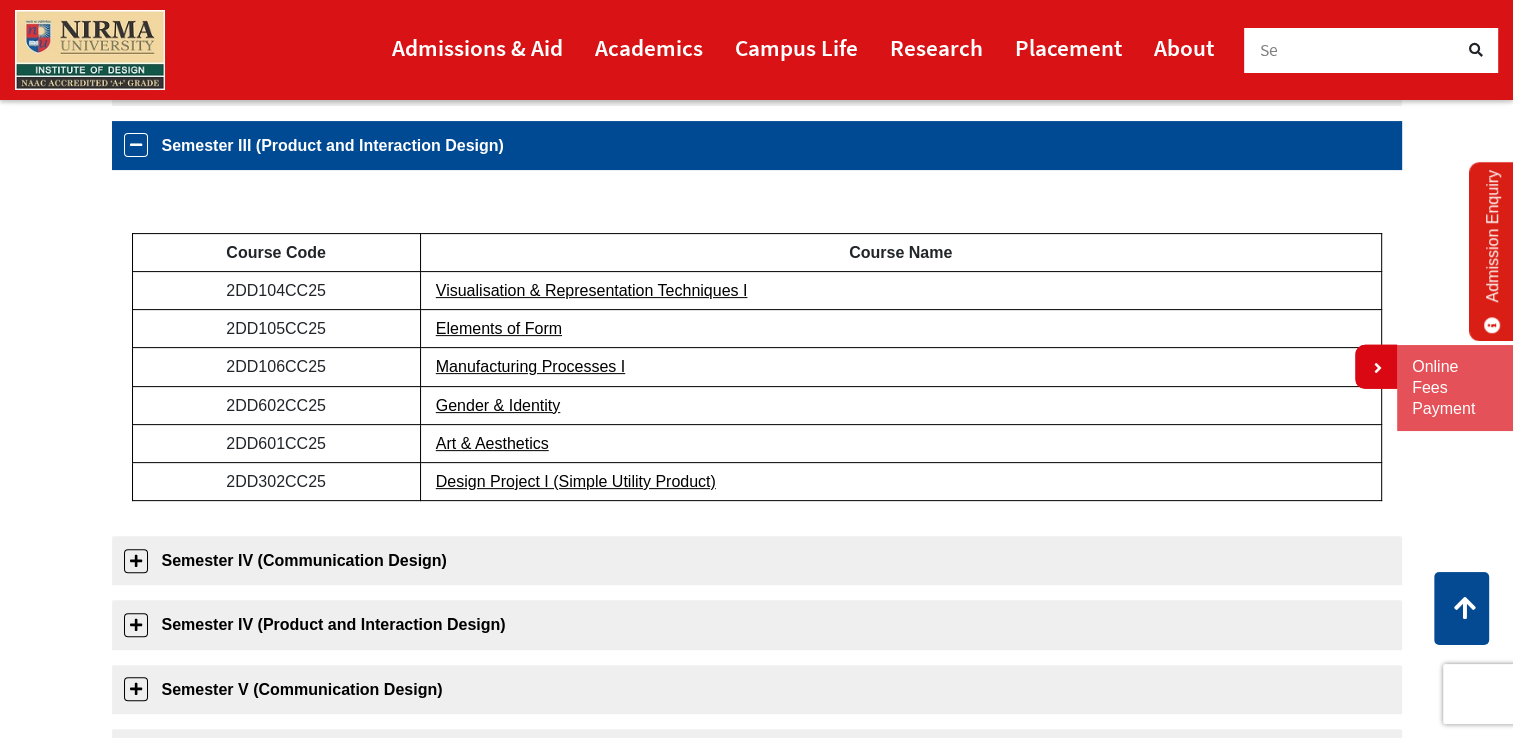 scroll, scrollTop: 675, scrollLeft: 0, axis: vertical 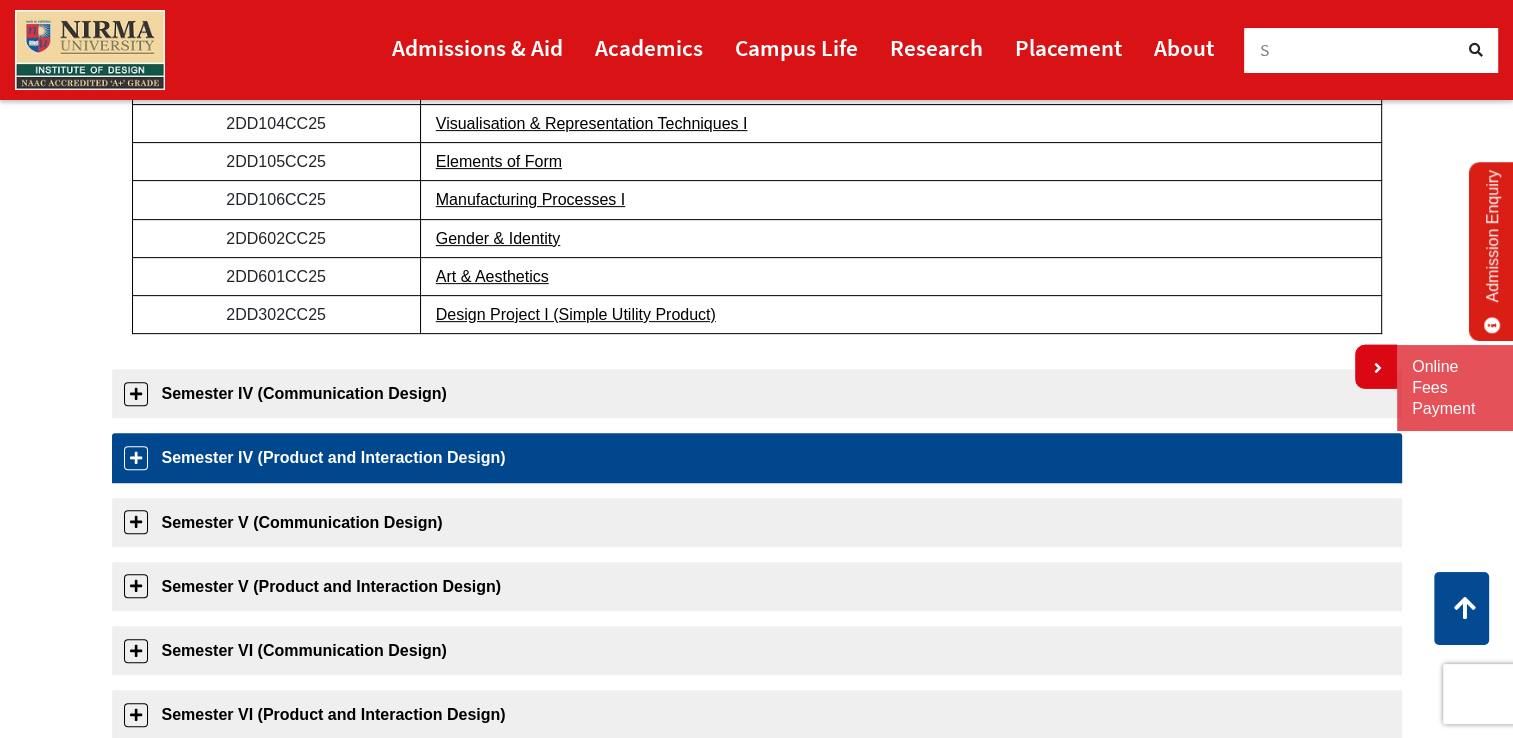 click on "Semester IV (Product and Interaction Design)" at bounding box center (757, 457) 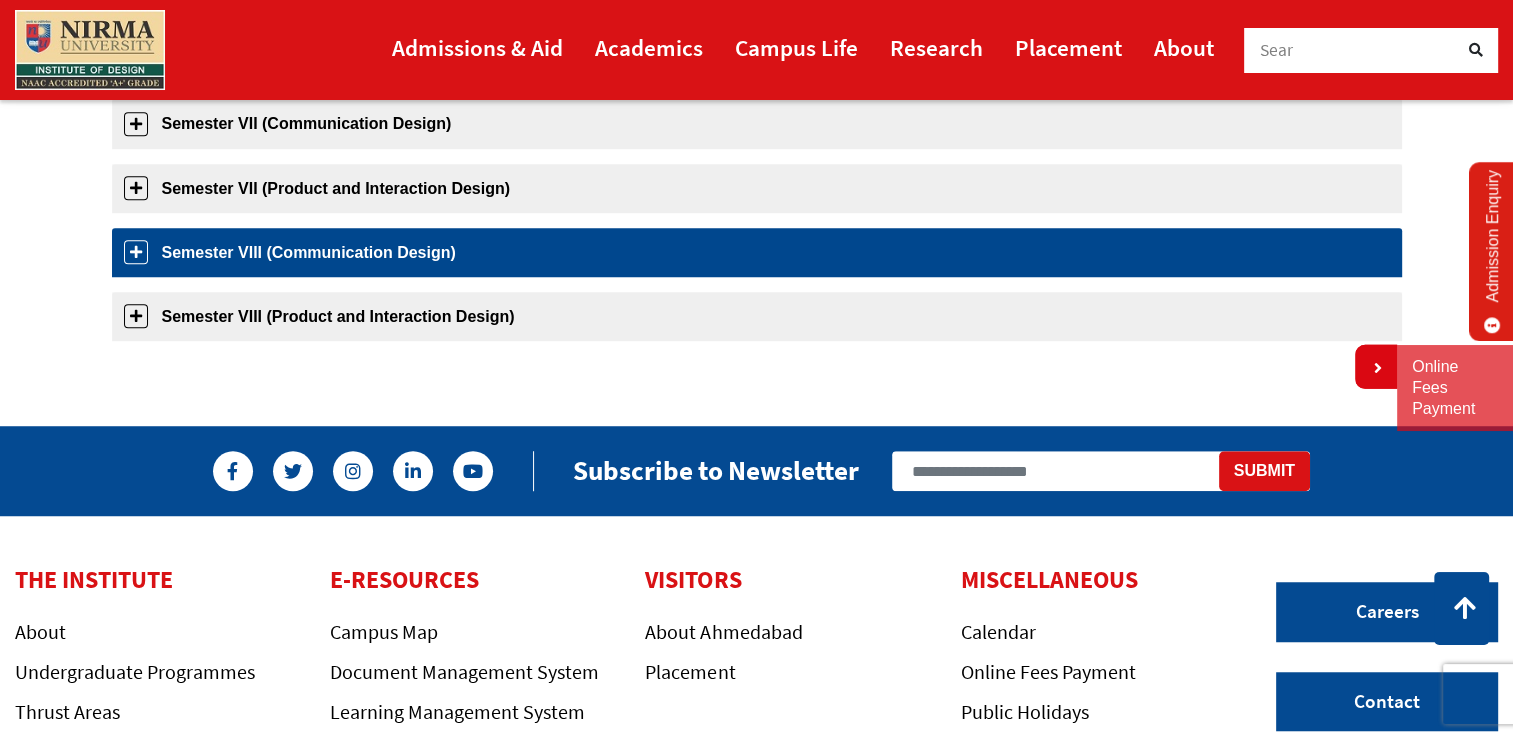 scroll, scrollTop: 1303, scrollLeft: 0, axis: vertical 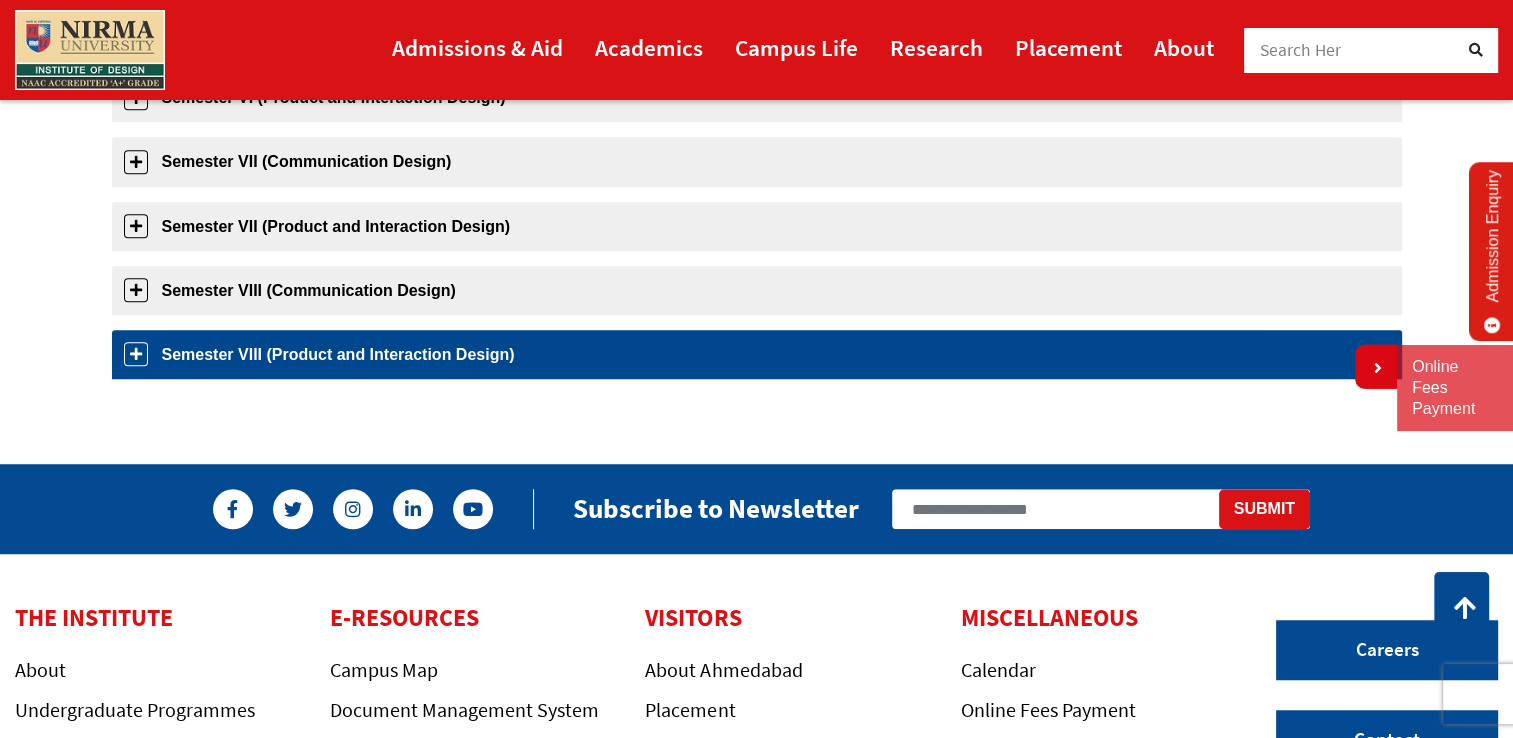 click on "Semester VIII (Product and Interaction Design)" at bounding box center [757, 354] 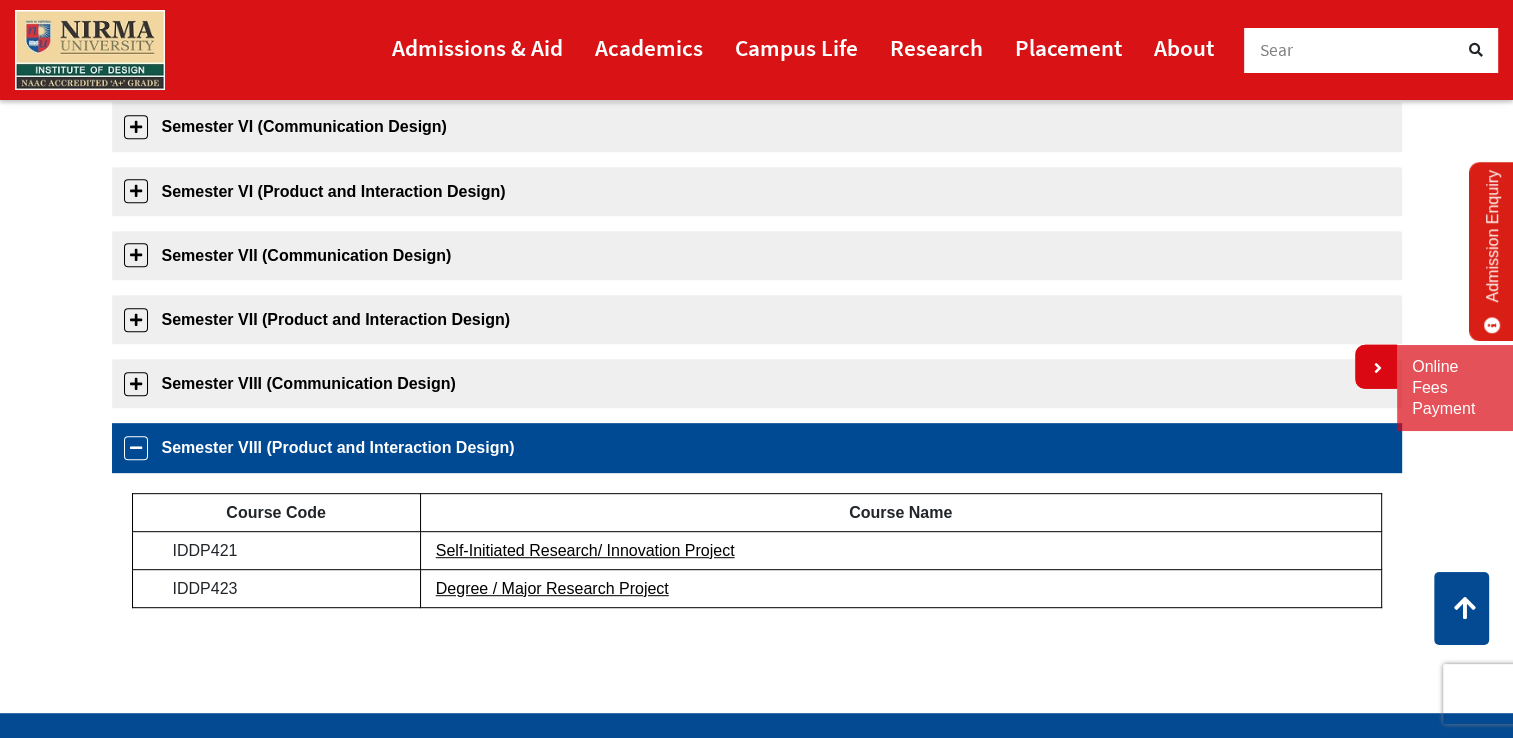 scroll, scrollTop: 817, scrollLeft: 0, axis: vertical 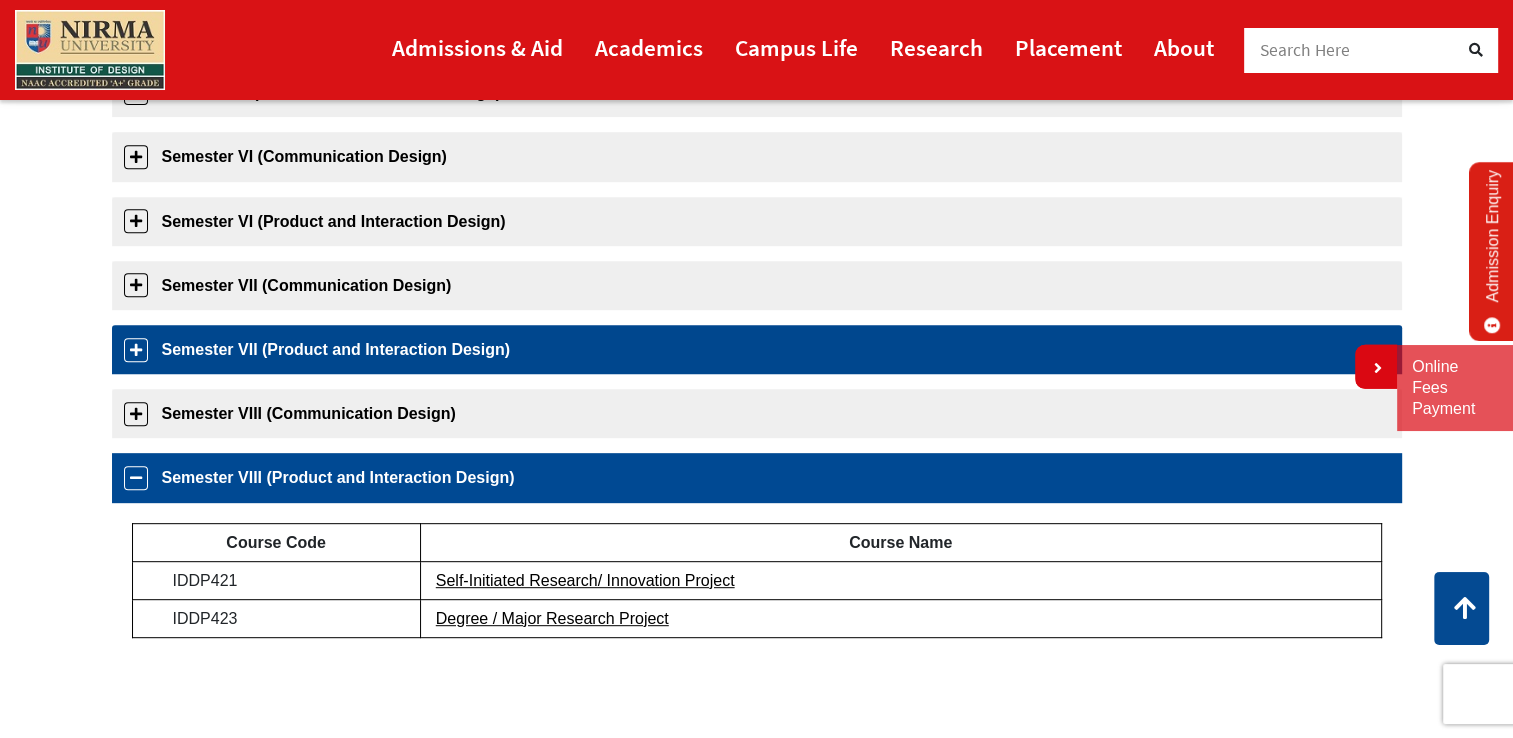click on "Semester VII (Product and Interaction Design)" at bounding box center (757, 349) 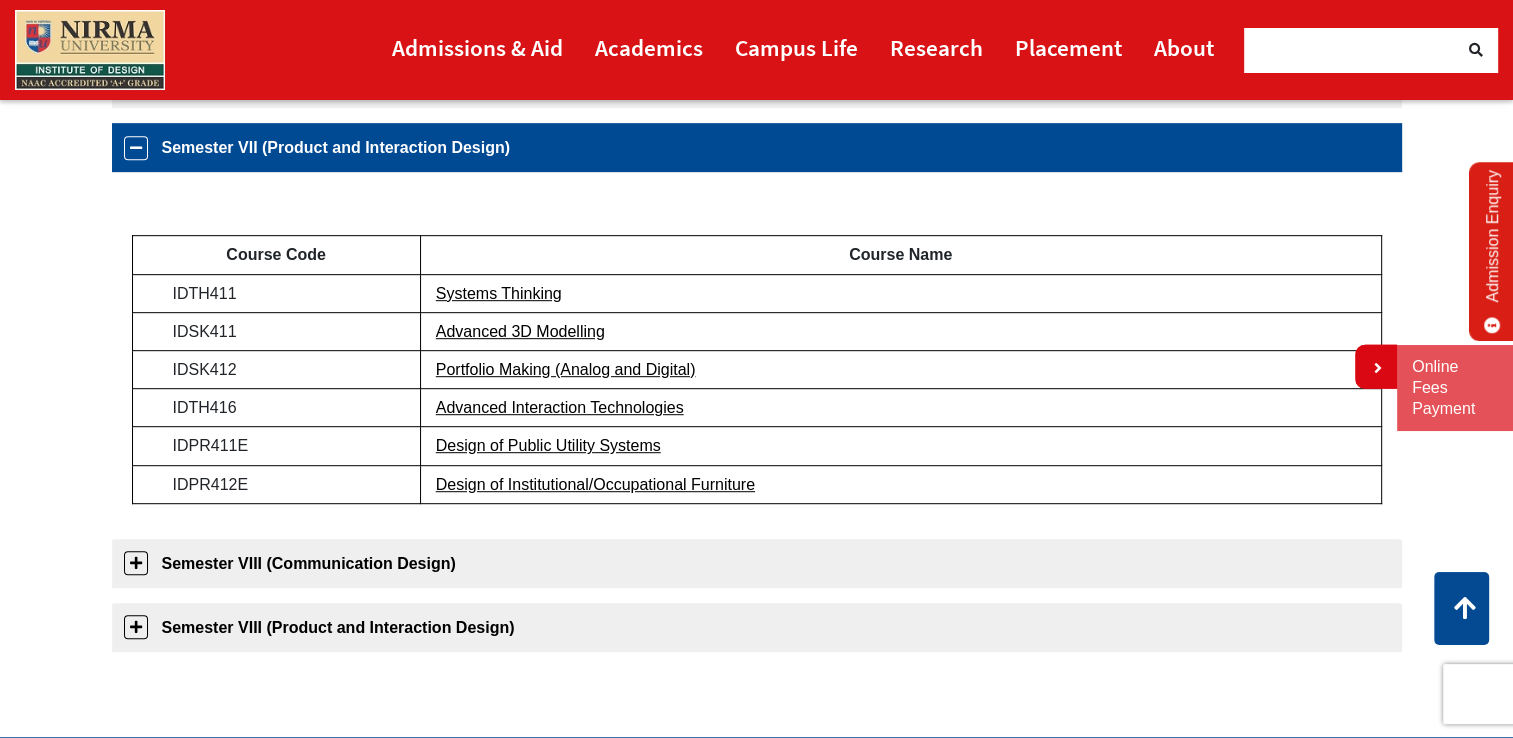 scroll, scrollTop: 1022, scrollLeft: 0, axis: vertical 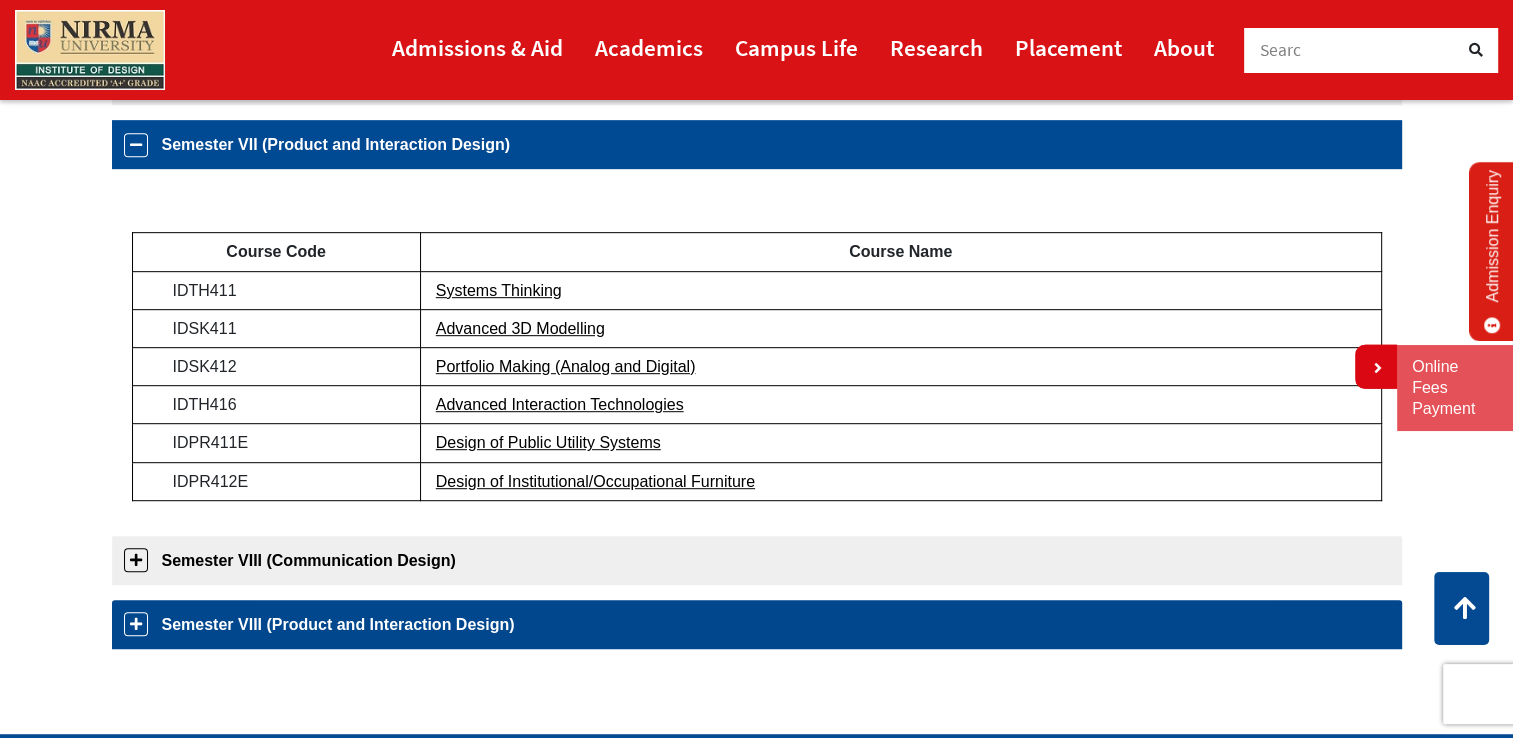 click on "Semester VIII (Product and Interaction Design)" at bounding box center [757, 624] 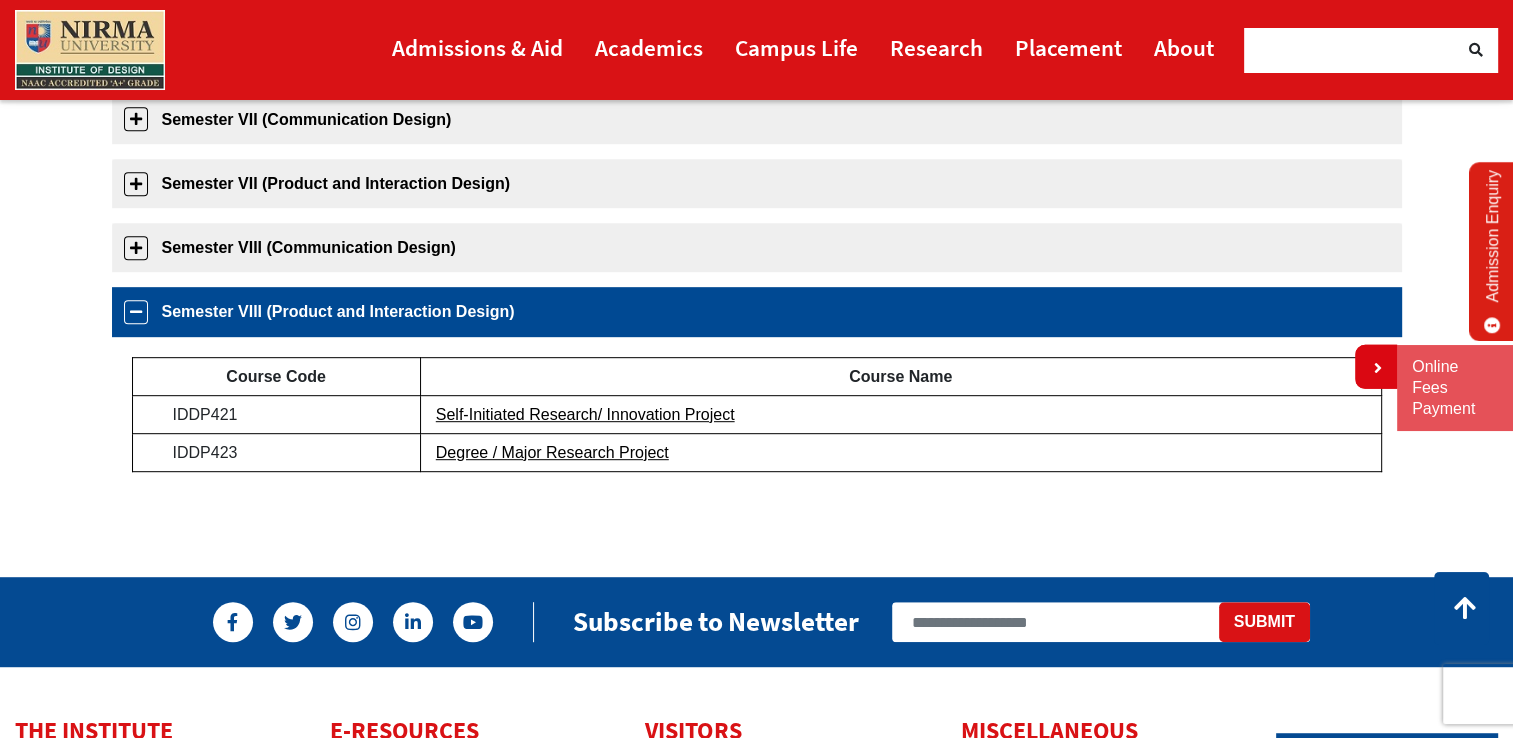 scroll, scrollTop: 816, scrollLeft: 0, axis: vertical 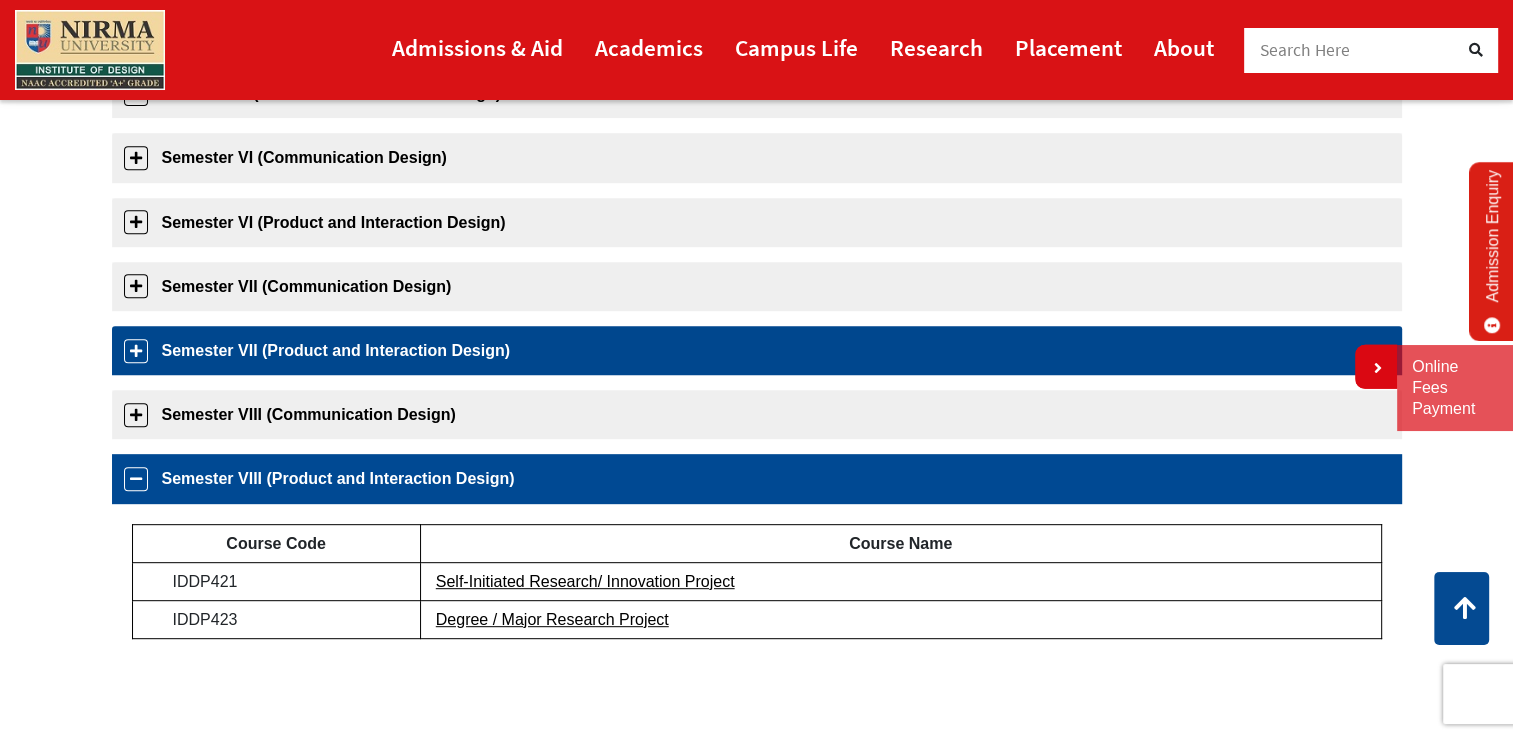 click on "Semester VII (Product and Interaction Design)" at bounding box center (757, 350) 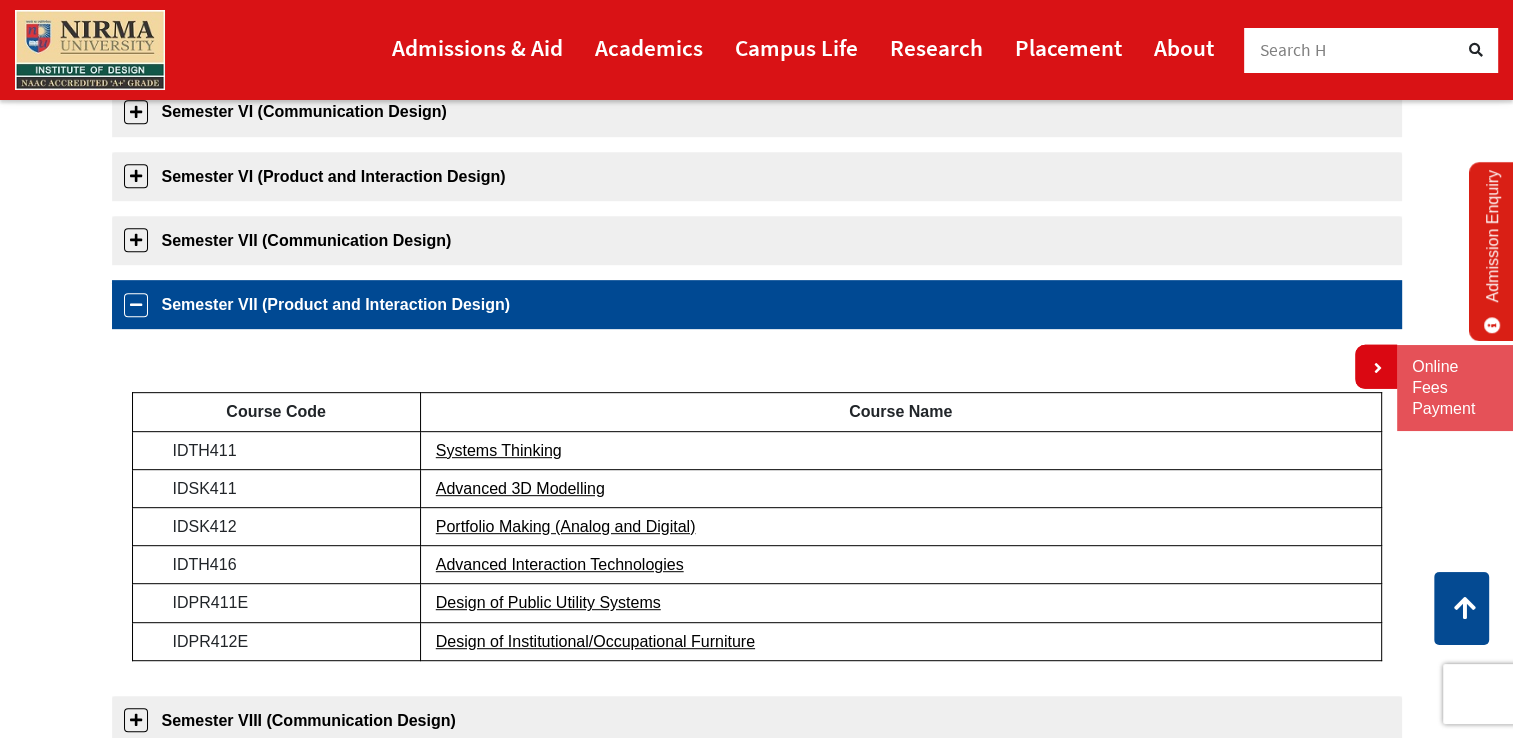 scroll, scrollTop: 689, scrollLeft: 0, axis: vertical 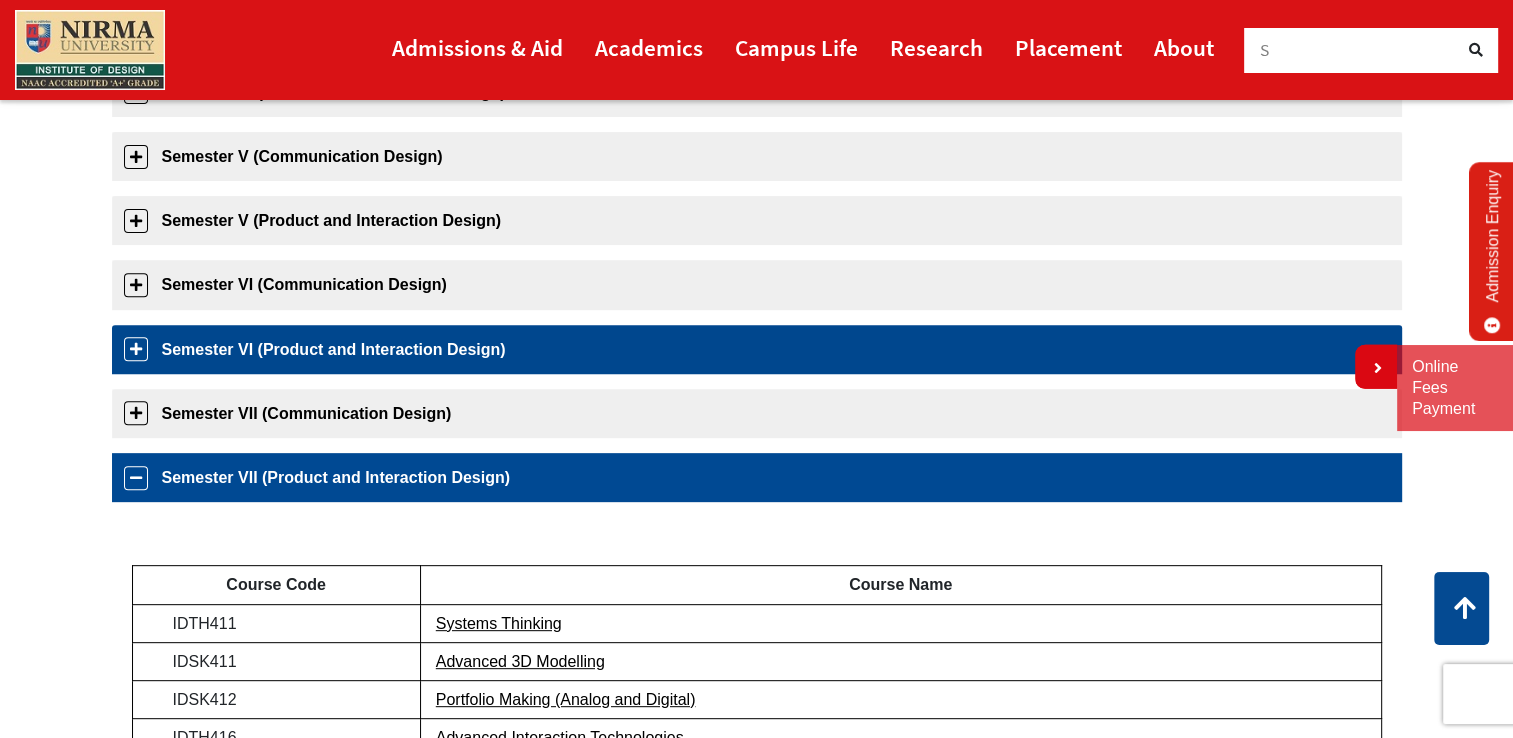 click on "Semester VI (Product and Interaction Design)" at bounding box center (757, 349) 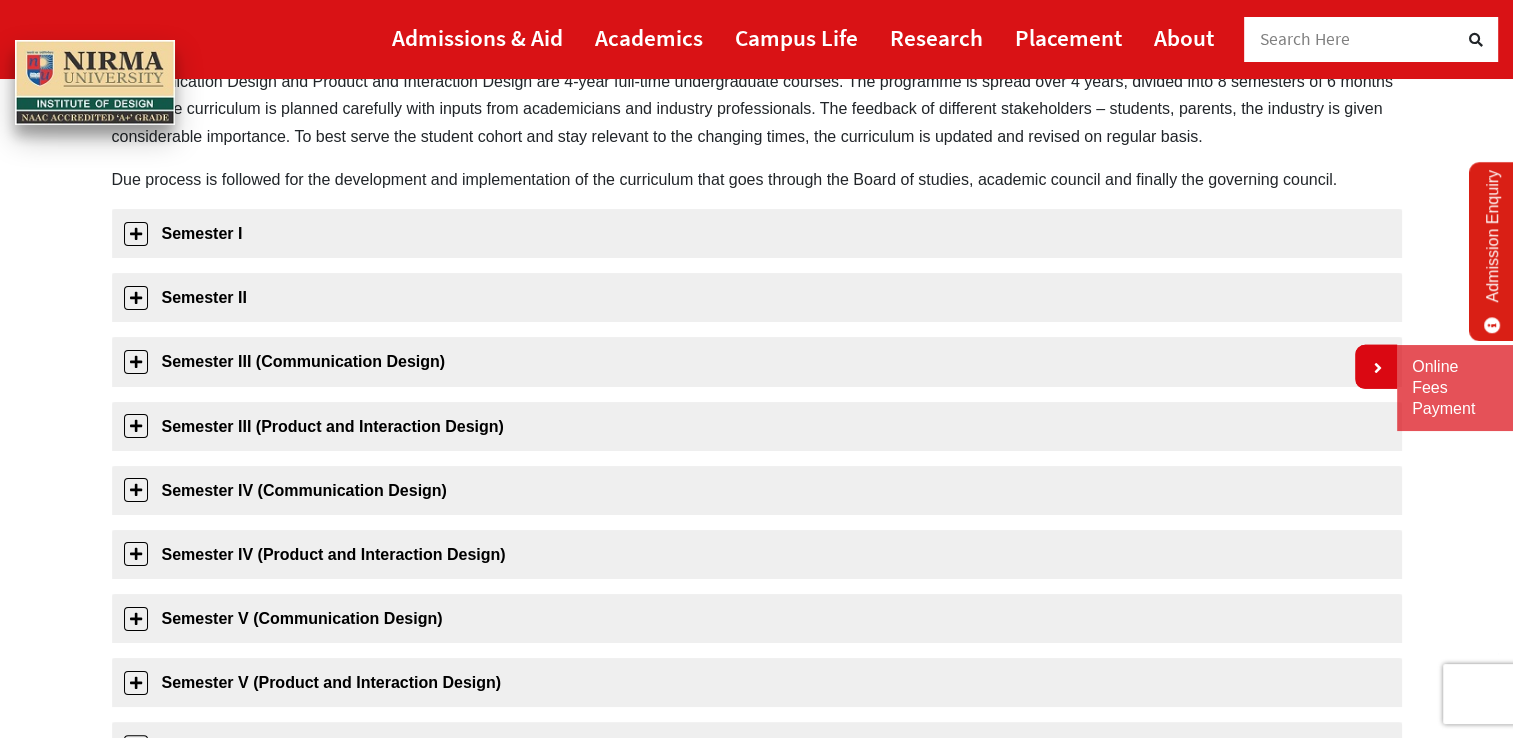 scroll, scrollTop: 0, scrollLeft: 0, axis: both 